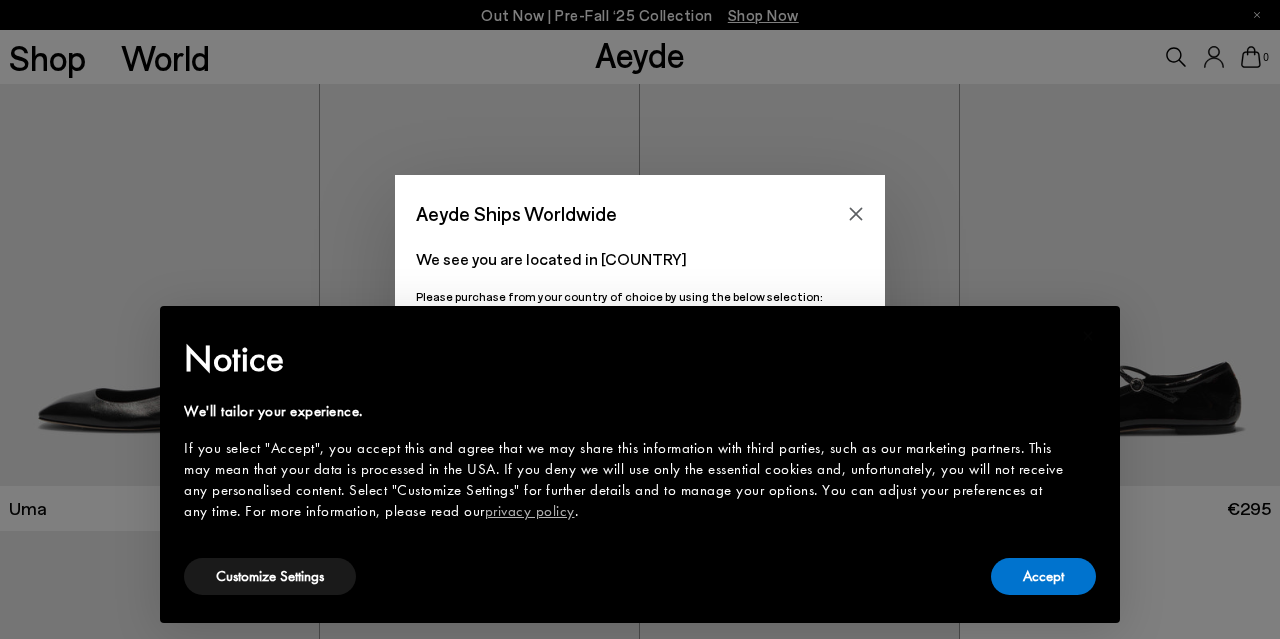 scroll, scrollTop: 0, scrollLeft: 0, axis: both 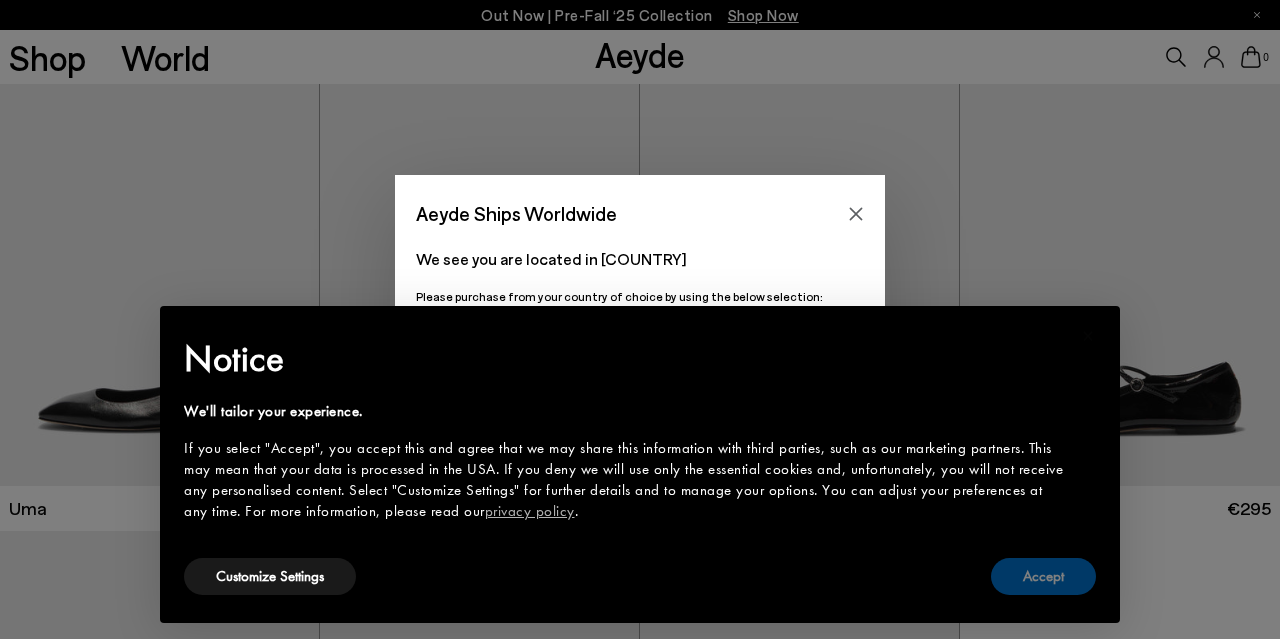 click on "Accept" at bounding box center (1043, 576) 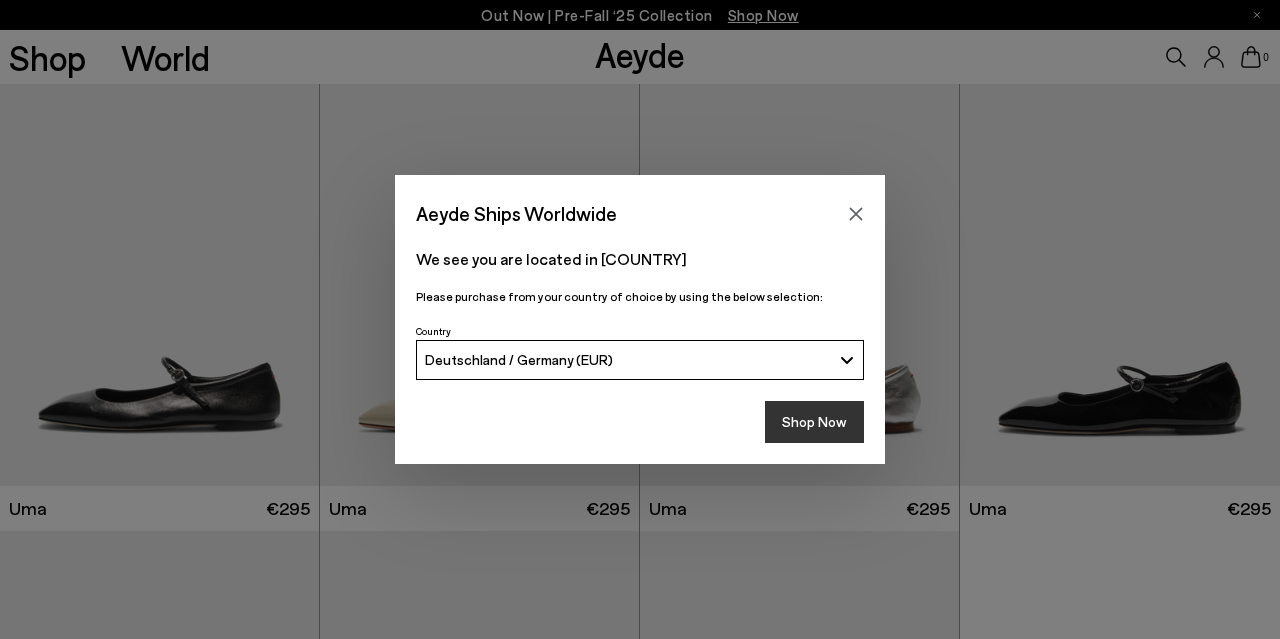 click on "Shop Now" at bounding box center (814, 422) 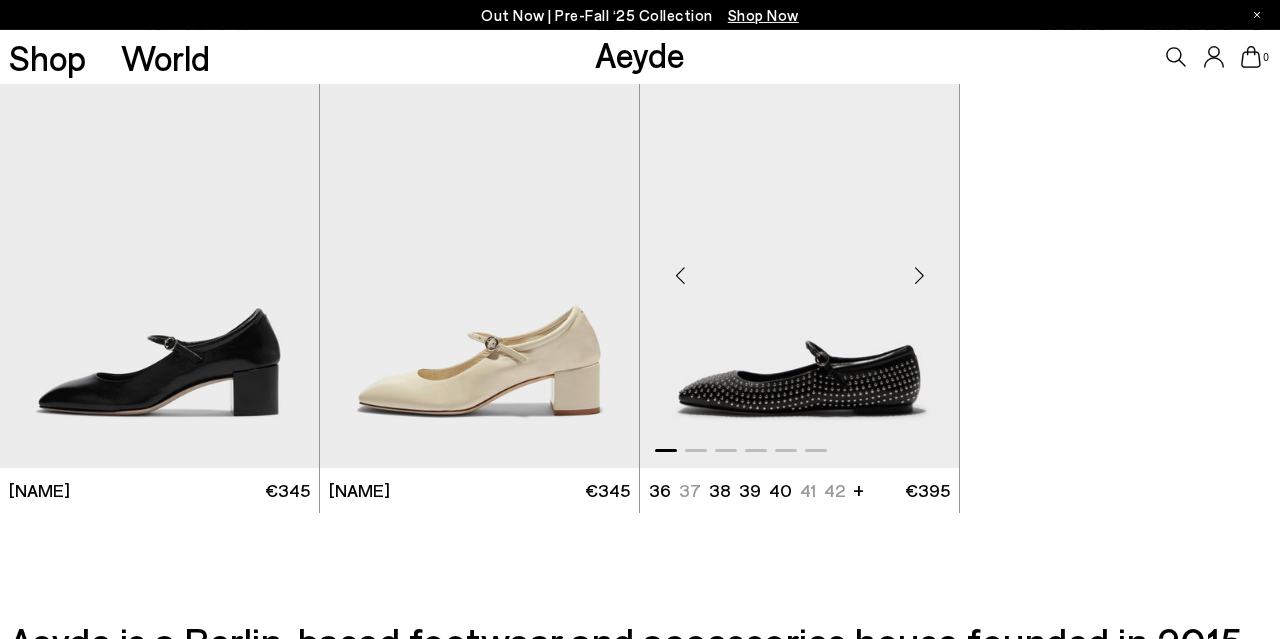 scroll, scrollTop: 520, scrollLeft: 0, axis: vertical 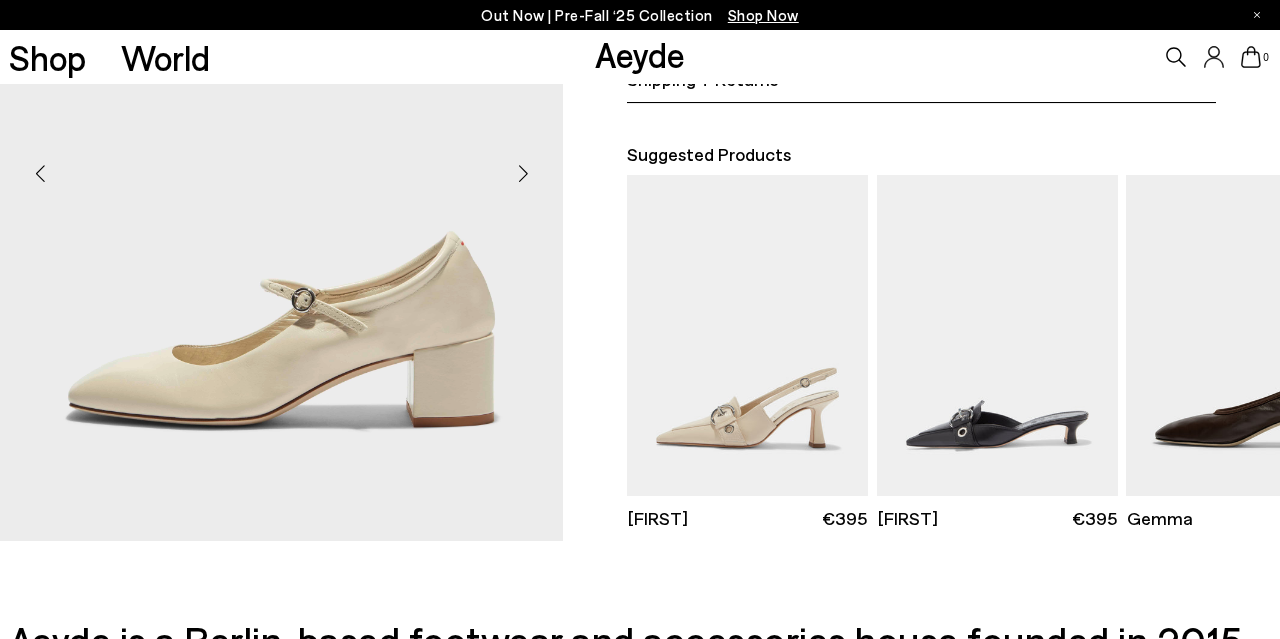click at bounding box center [523, 174] 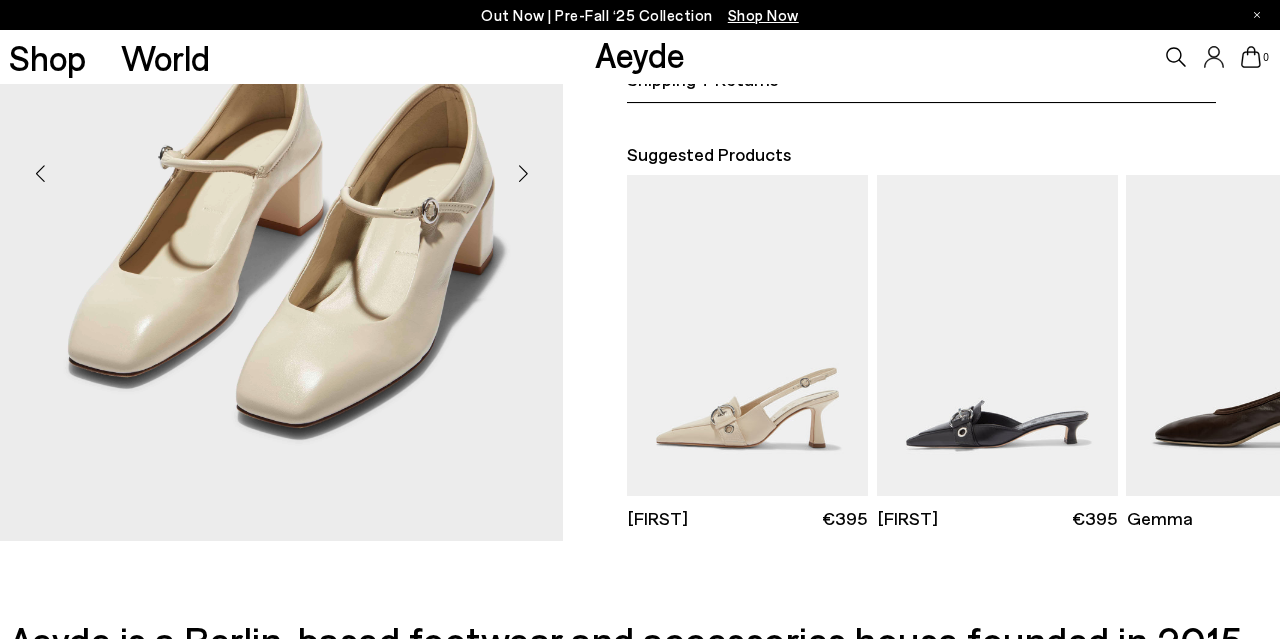 click at bounding box center (523, 174) 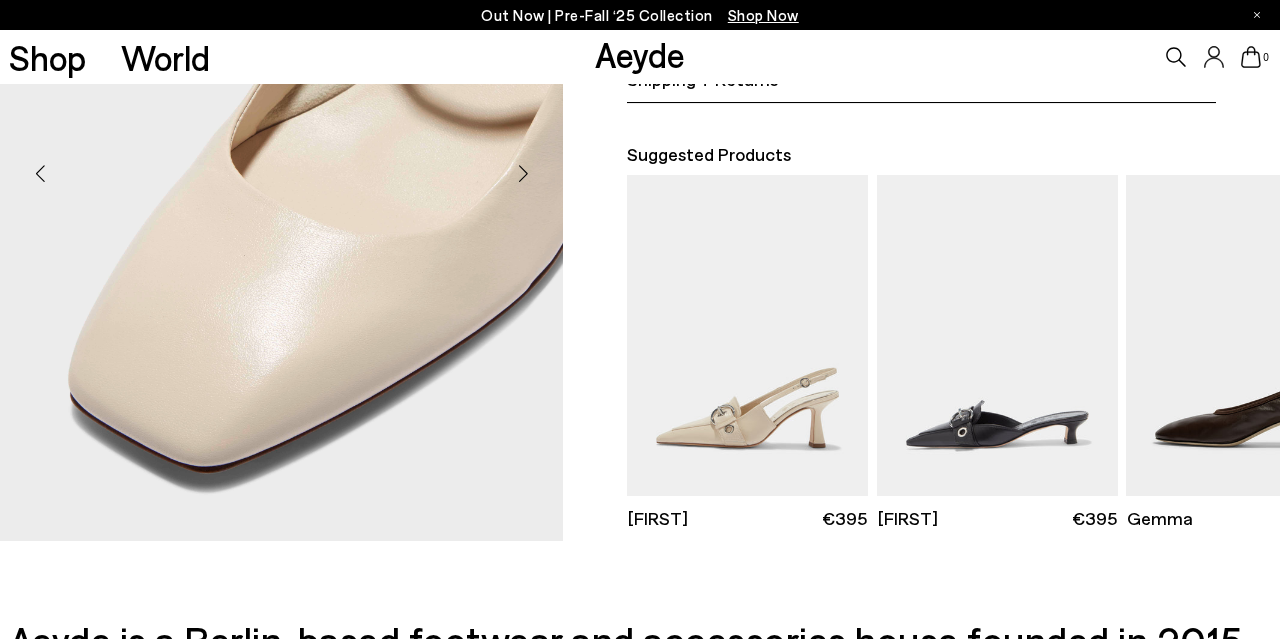 click at bounding box center (523, 174) 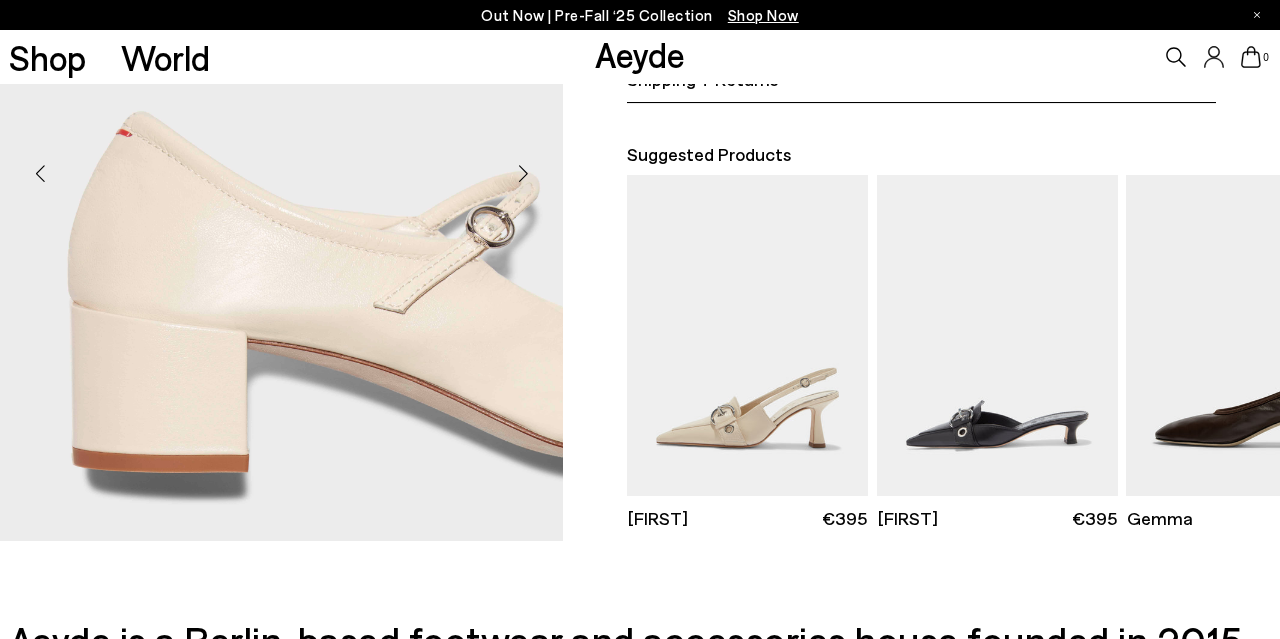 click at bounding box center (523, 174) 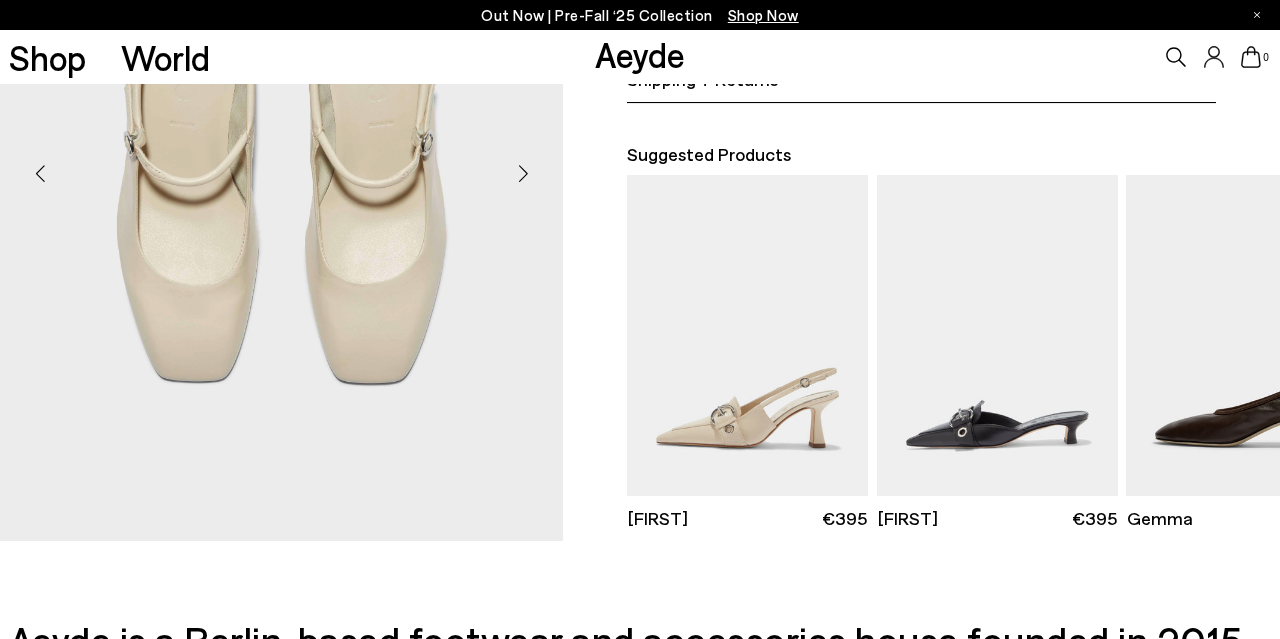 click at bounding box center (523, 174) 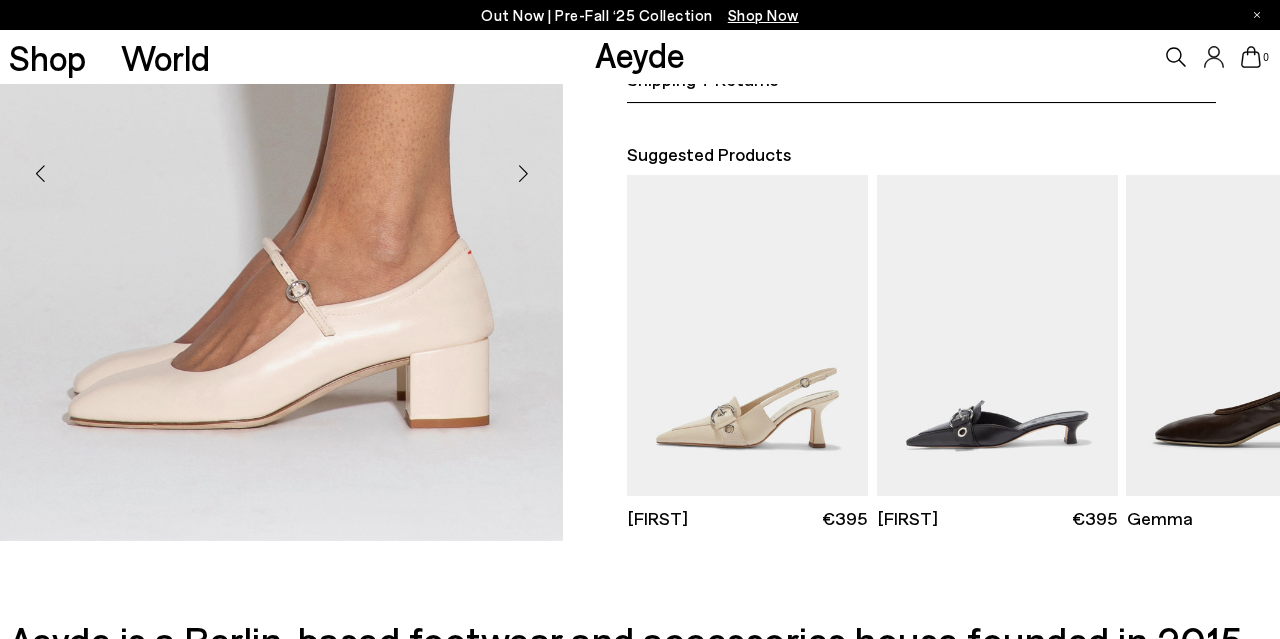 click at bounding box center [523, 174] 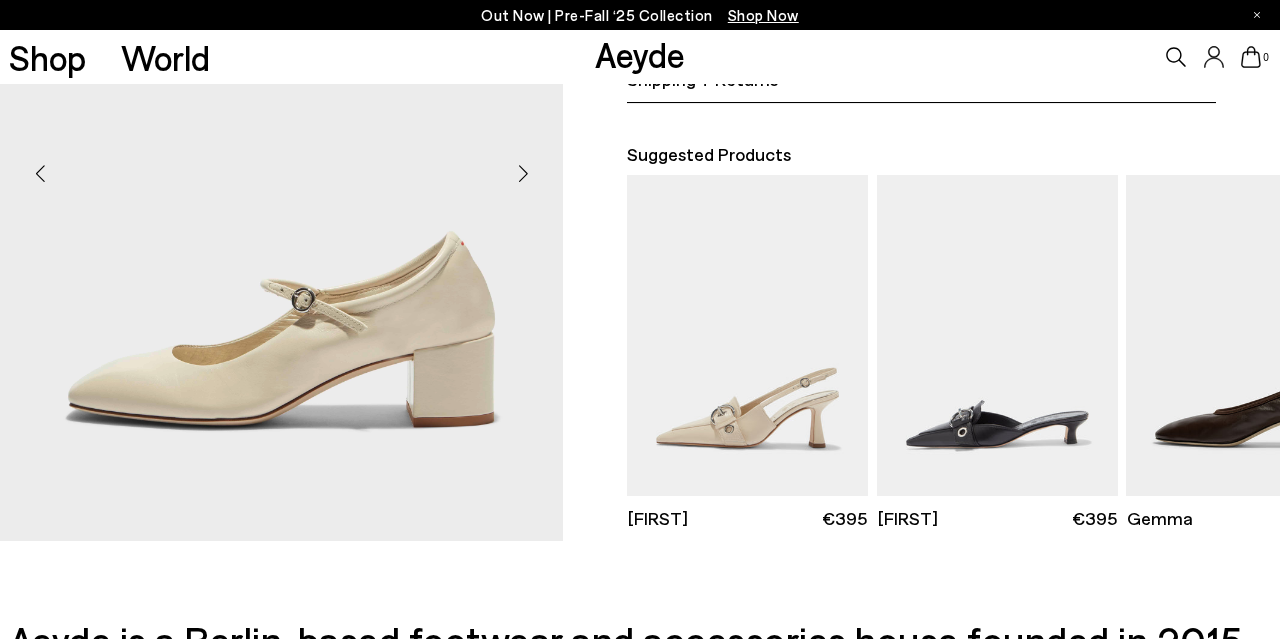 click at bounding box center (523, 174) 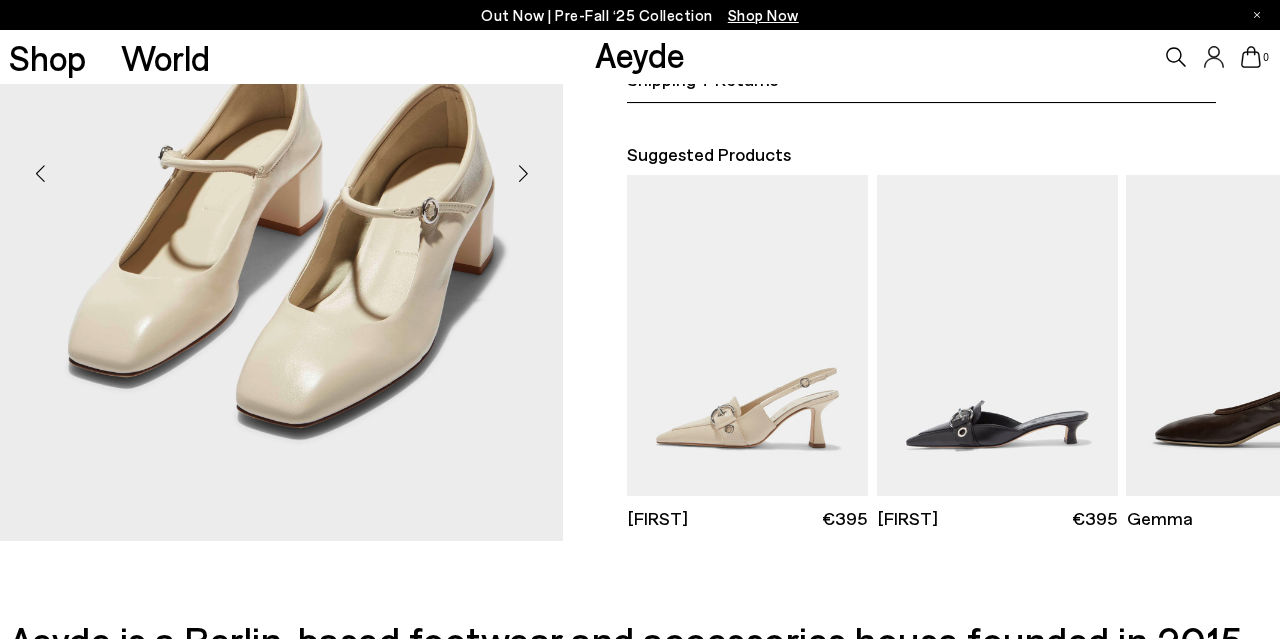 click at bounding box center [523, 174] 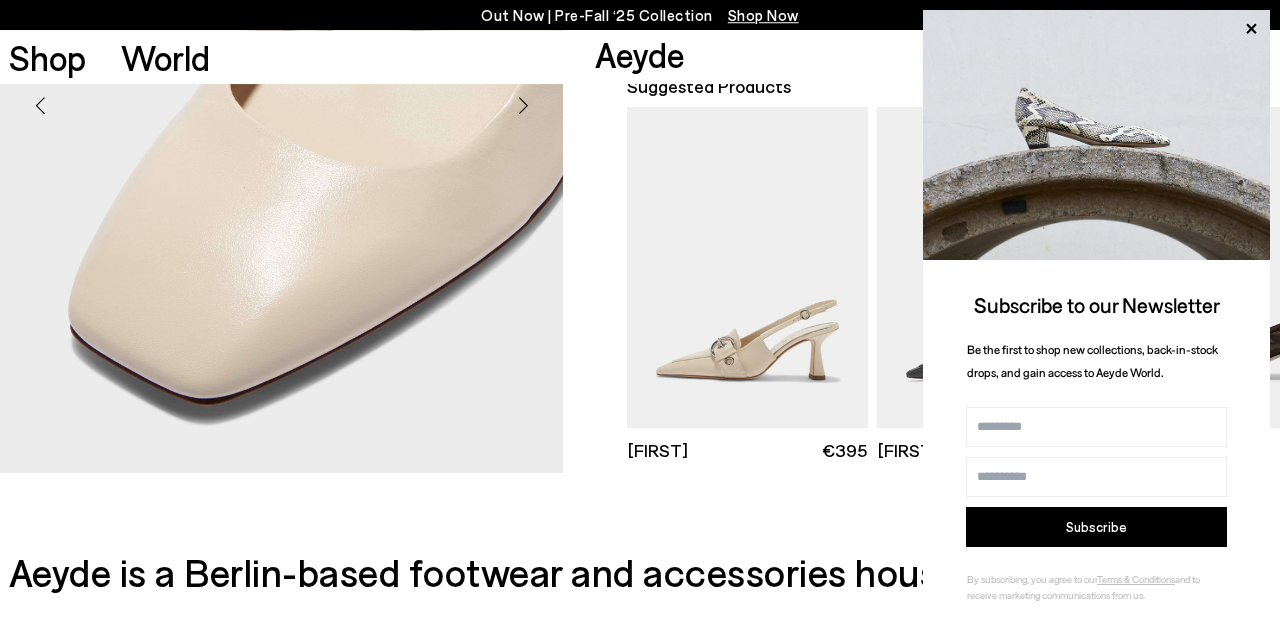 scroll, scrollTop: 624, scrollLeft: 0, axis: vertical 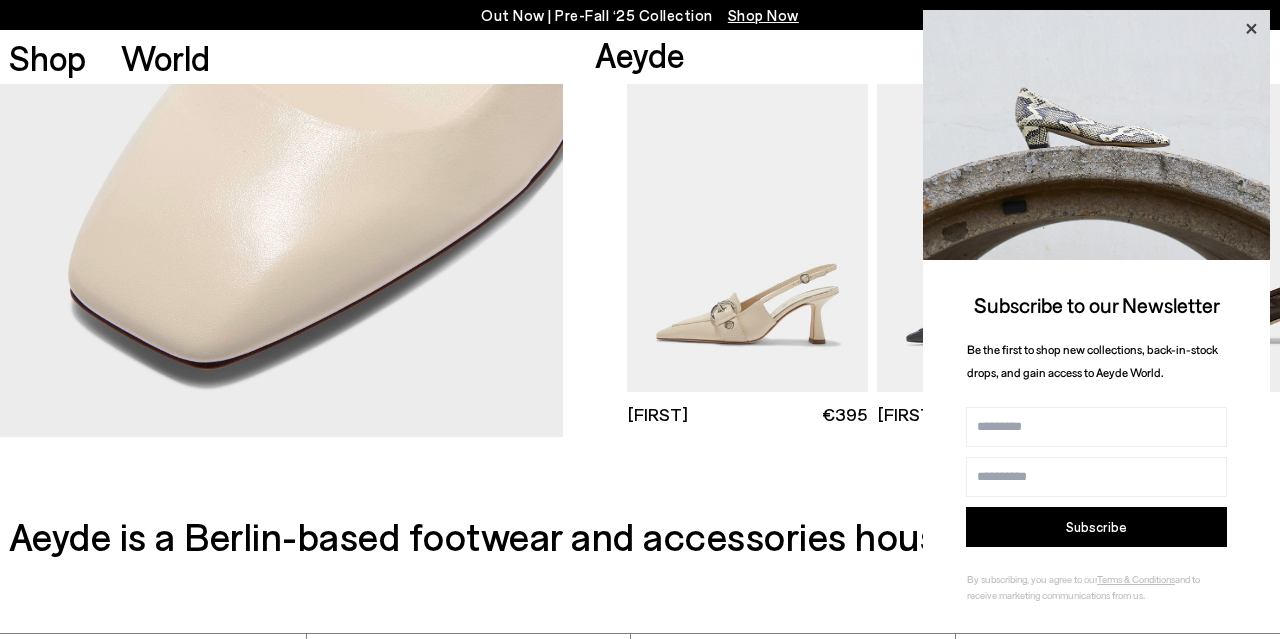 click 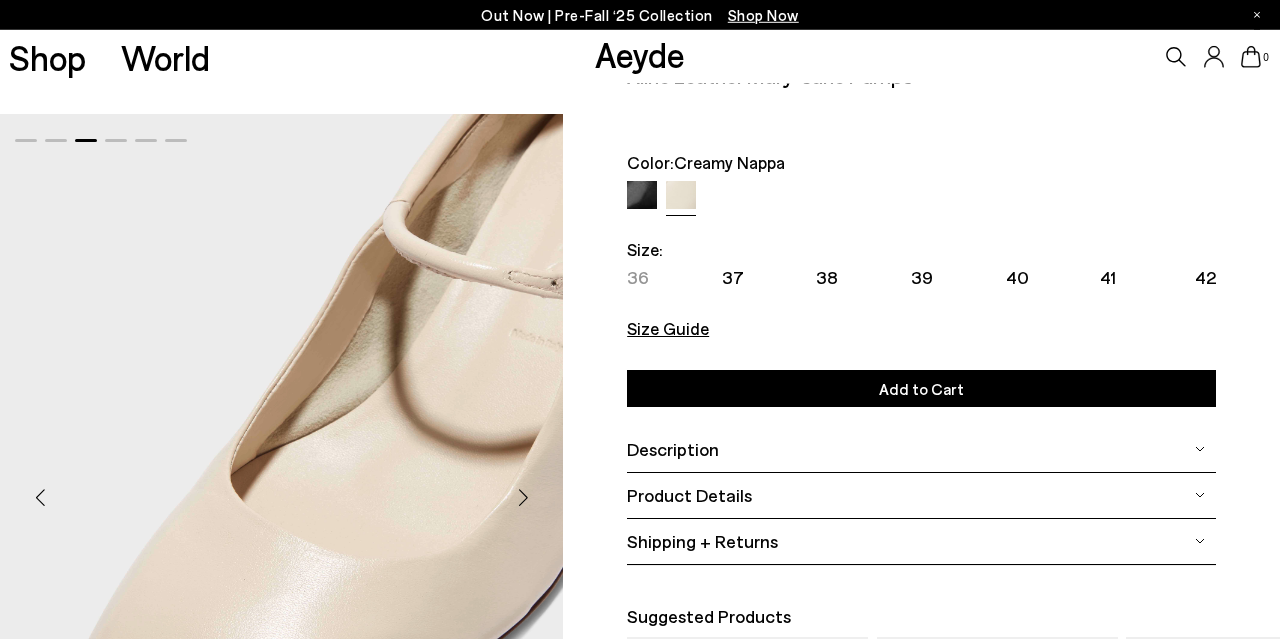 scroll, scrollTop: 0, scrollLeft: 0, axis: both 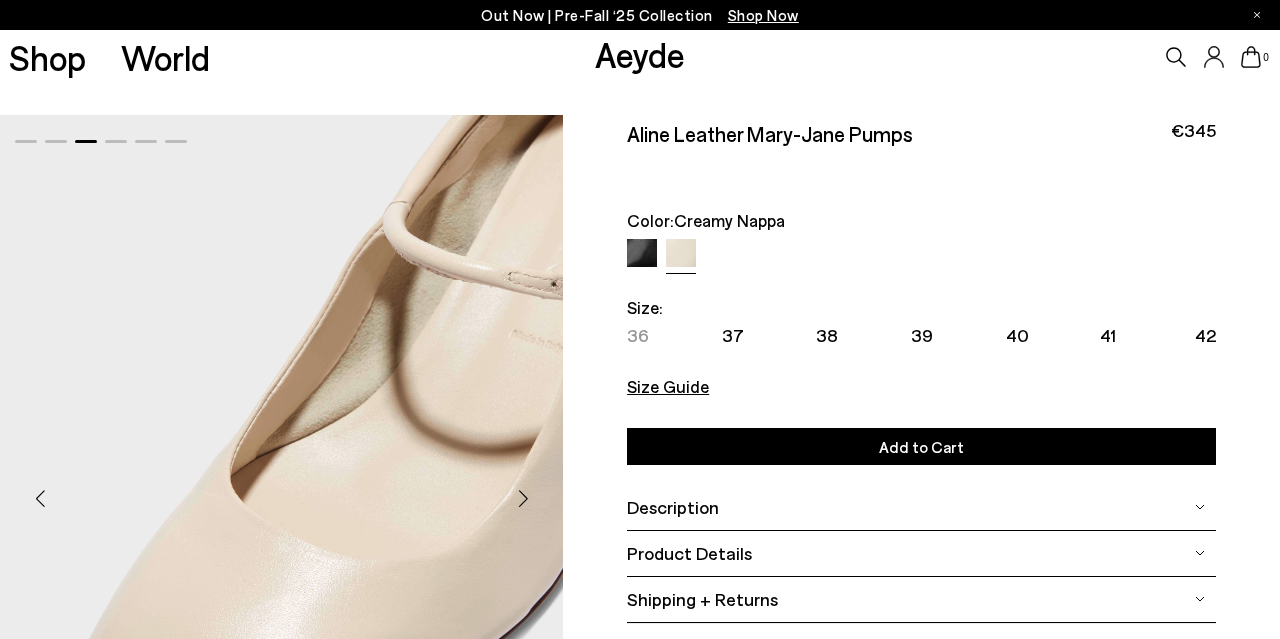 click at bounding box center [523, 498] 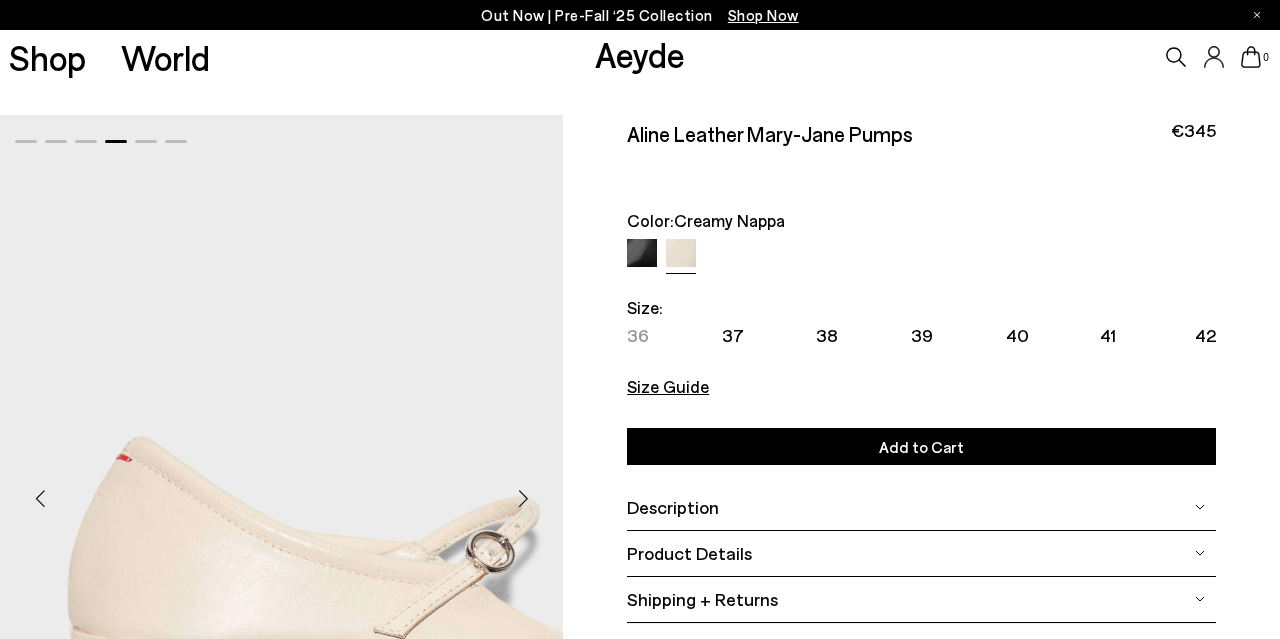 click at bounding box center (523, 498) 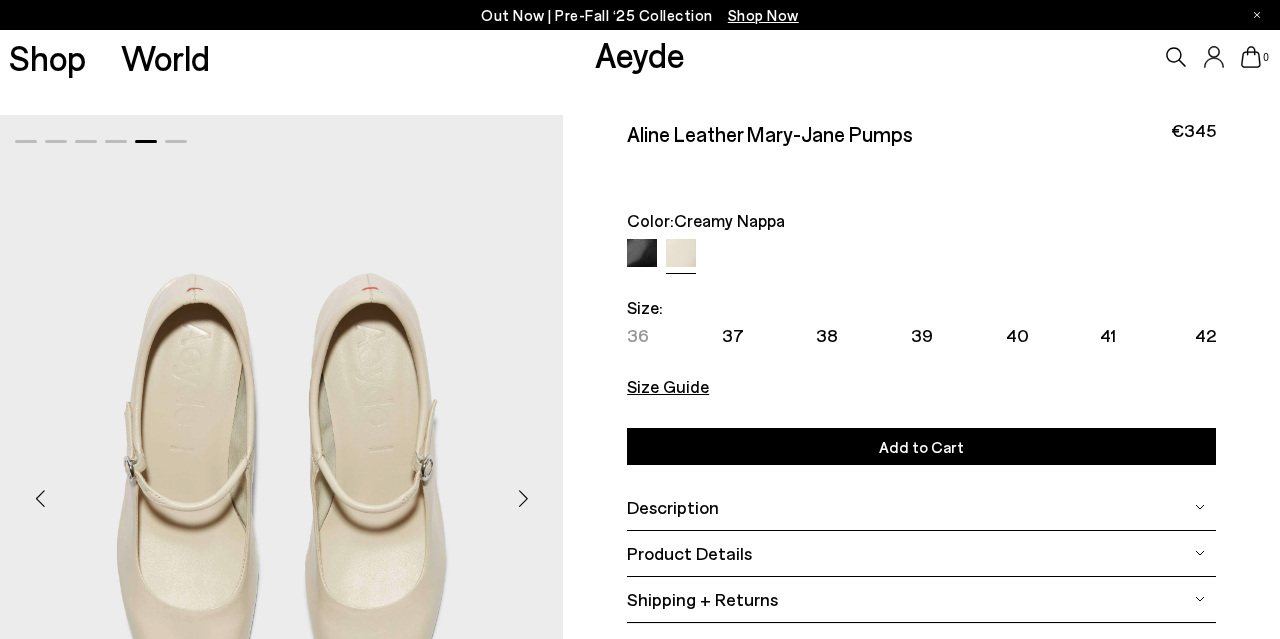 click at bounding box center (523, 498) 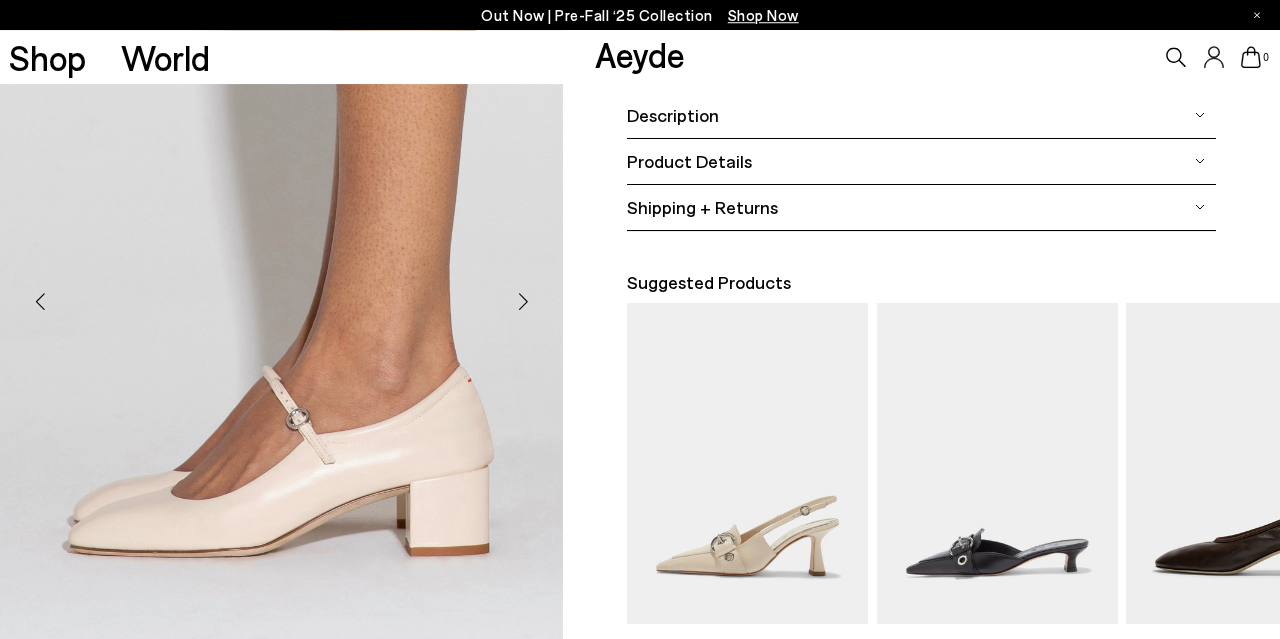 scroll, scrollTop: 416, scrollLeft: 0, axis: vertical 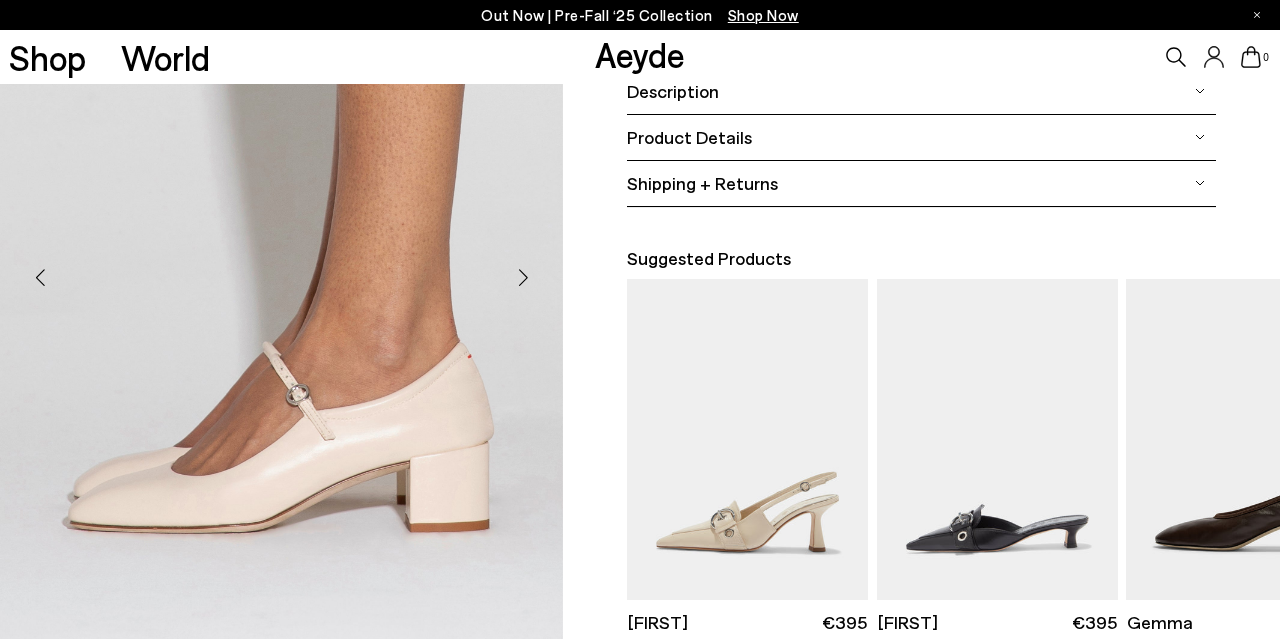 click at bounding box center (523, 278) 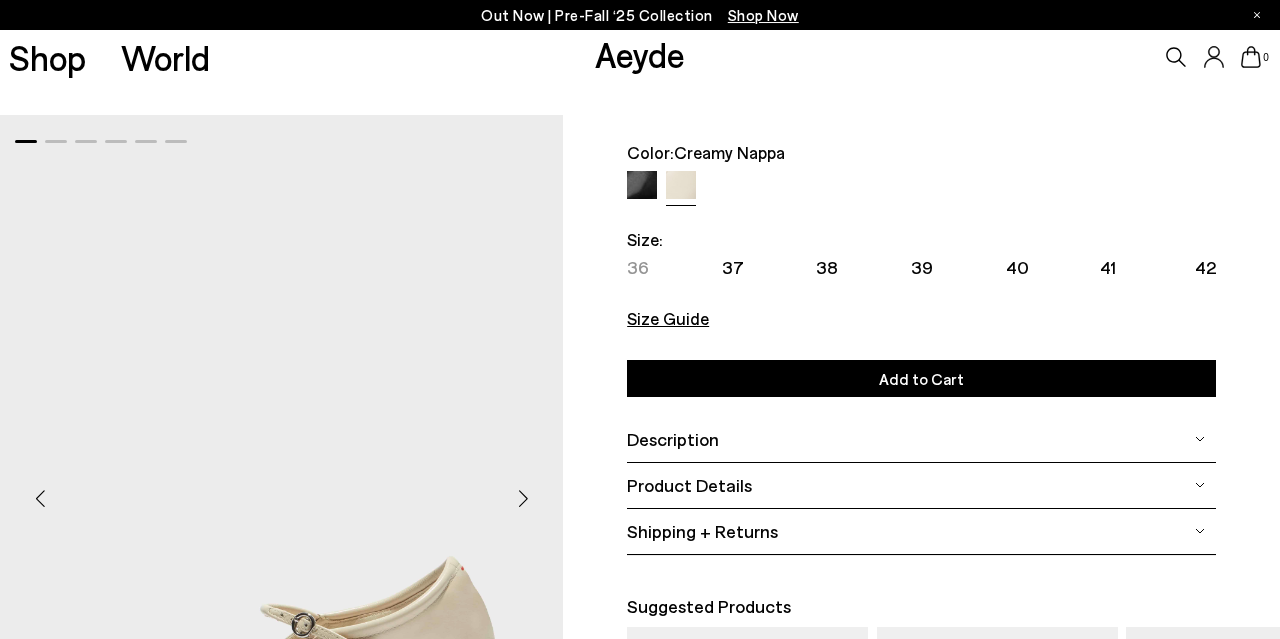 scroll, scrollTop: 104, scrollLeft: 0, axis: vertical 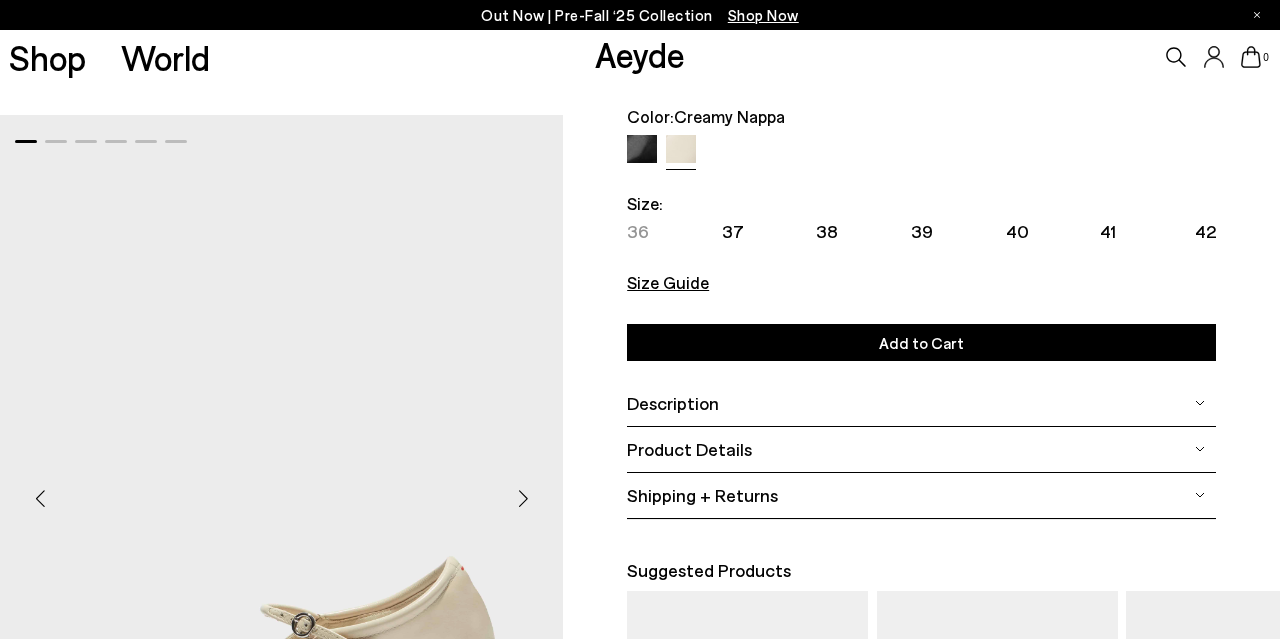 click at bounding box center (642, 150) 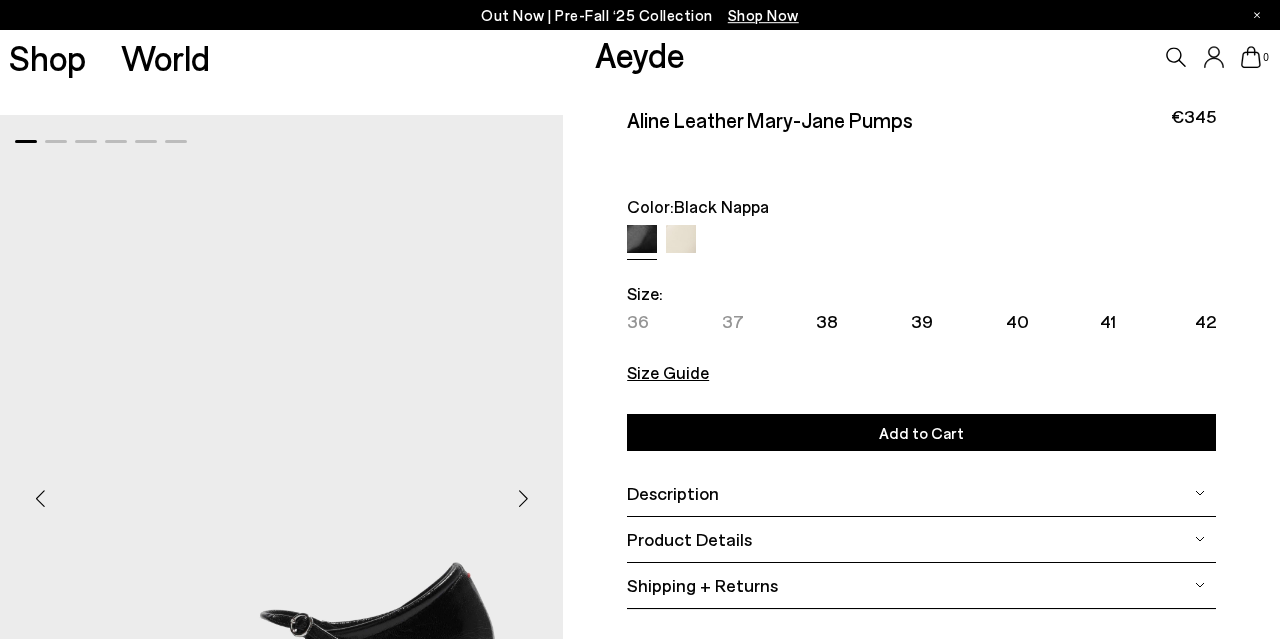 scroll, scrollTop: 0, scrollLeft: 0, axis: both 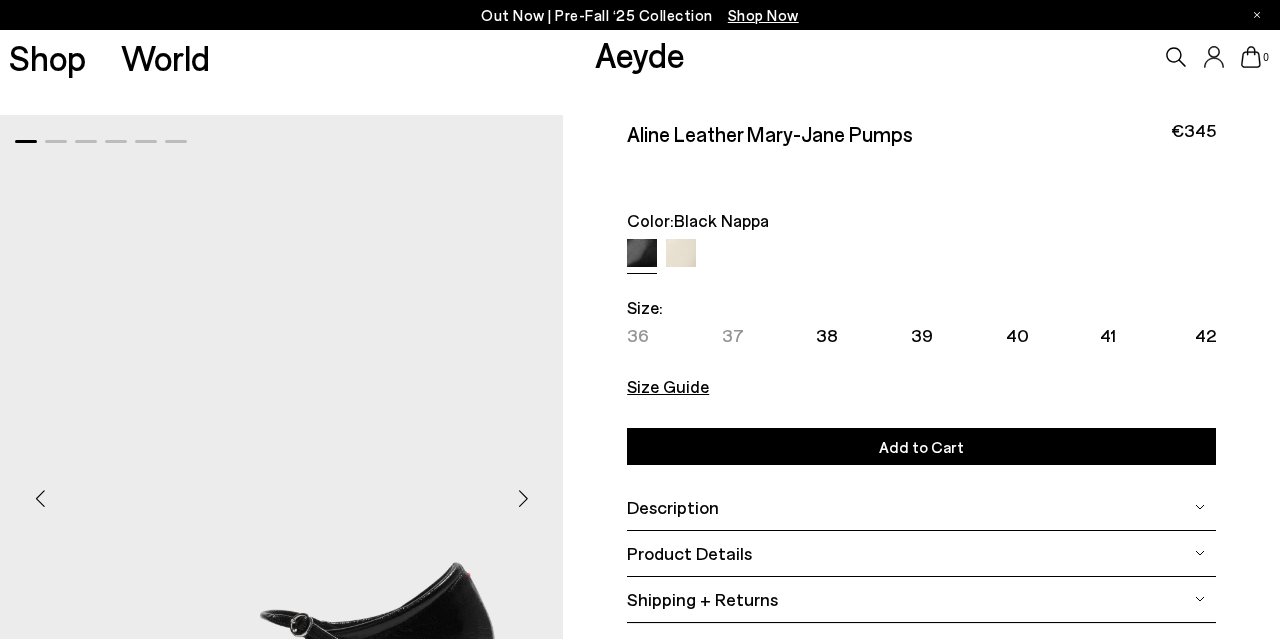 click at bounding box center (681, 254) 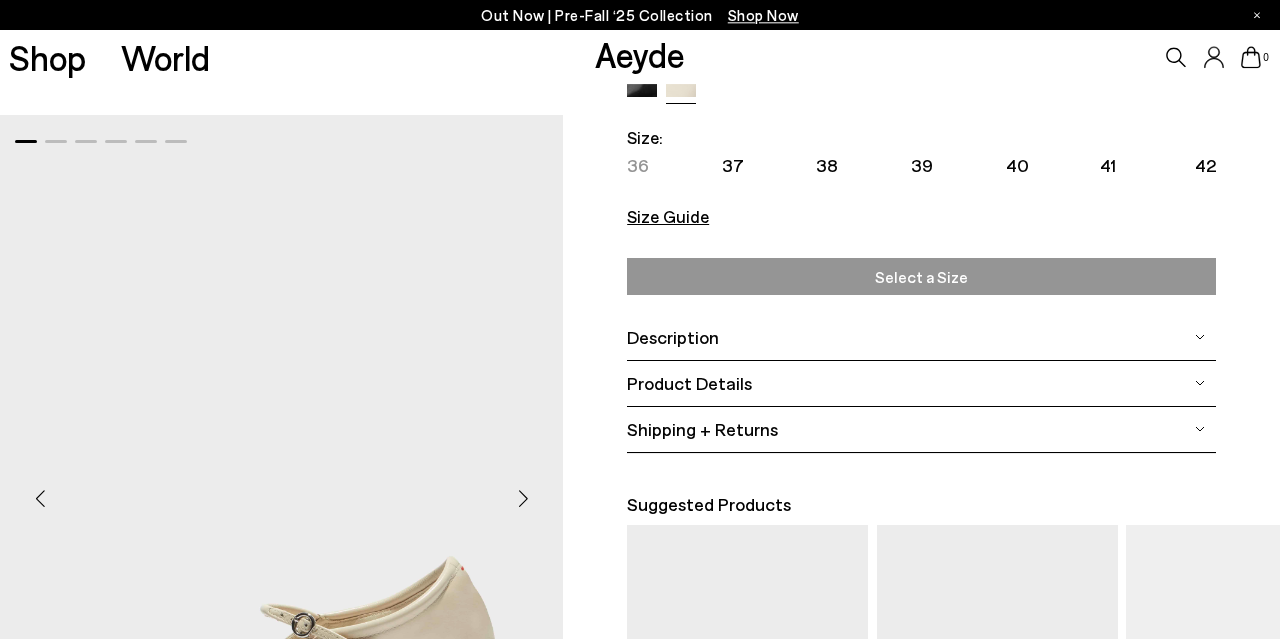 scroll, scrollTop: 208, scrollLeft: 0, axis: vertical 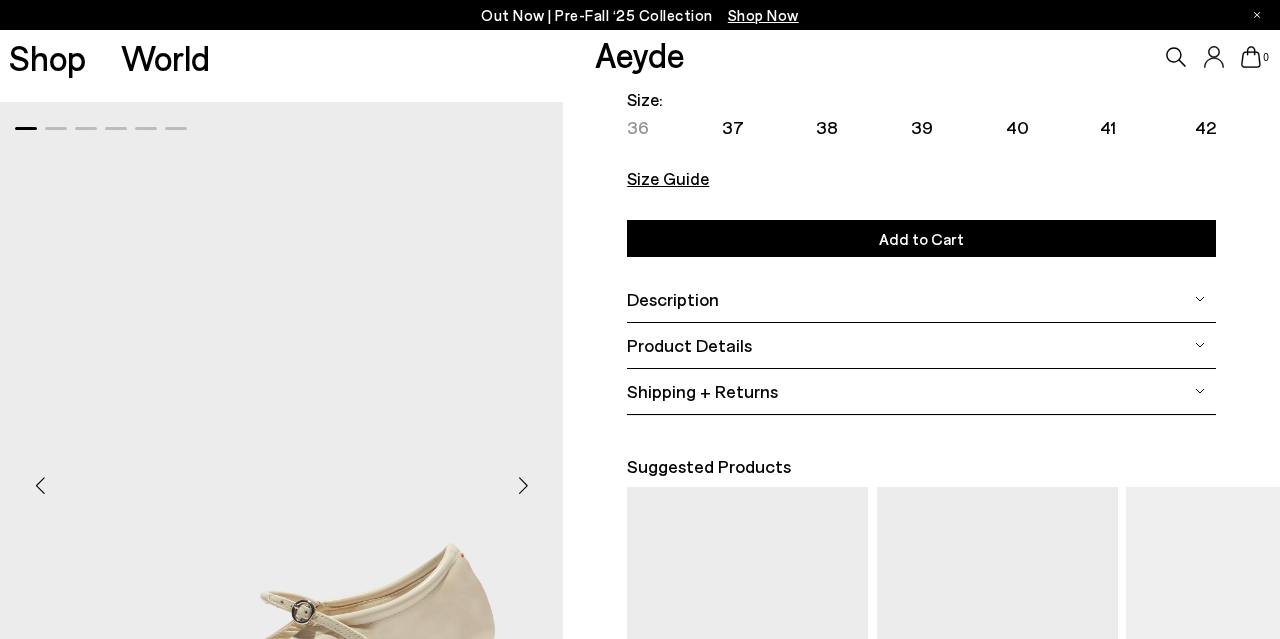 click at bounding box center [1200, 299] 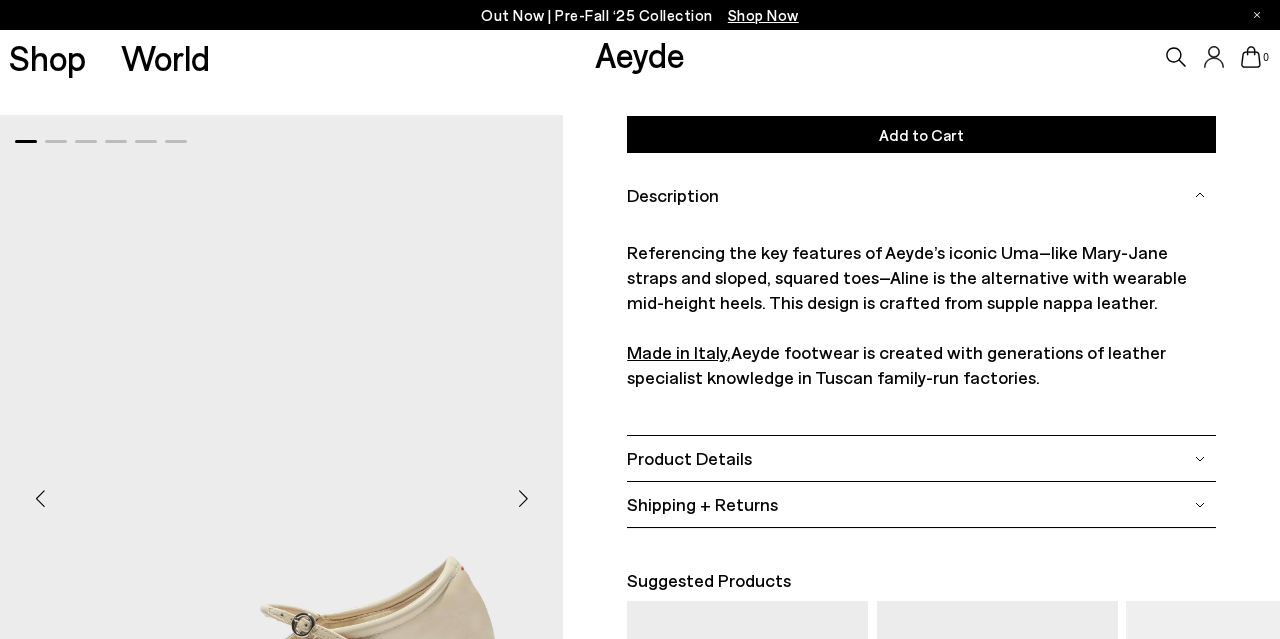 scroll, scrollTop: 416, scrollLeft: 0, axis: vertical 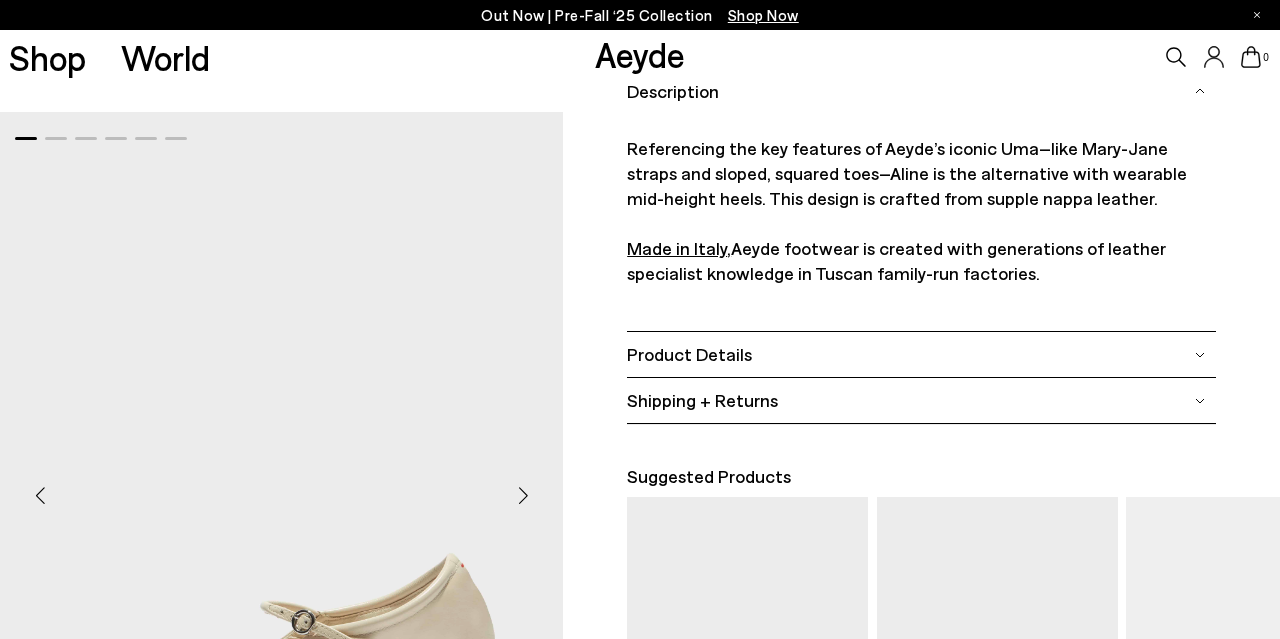 click at bounding box center (1200, 355) 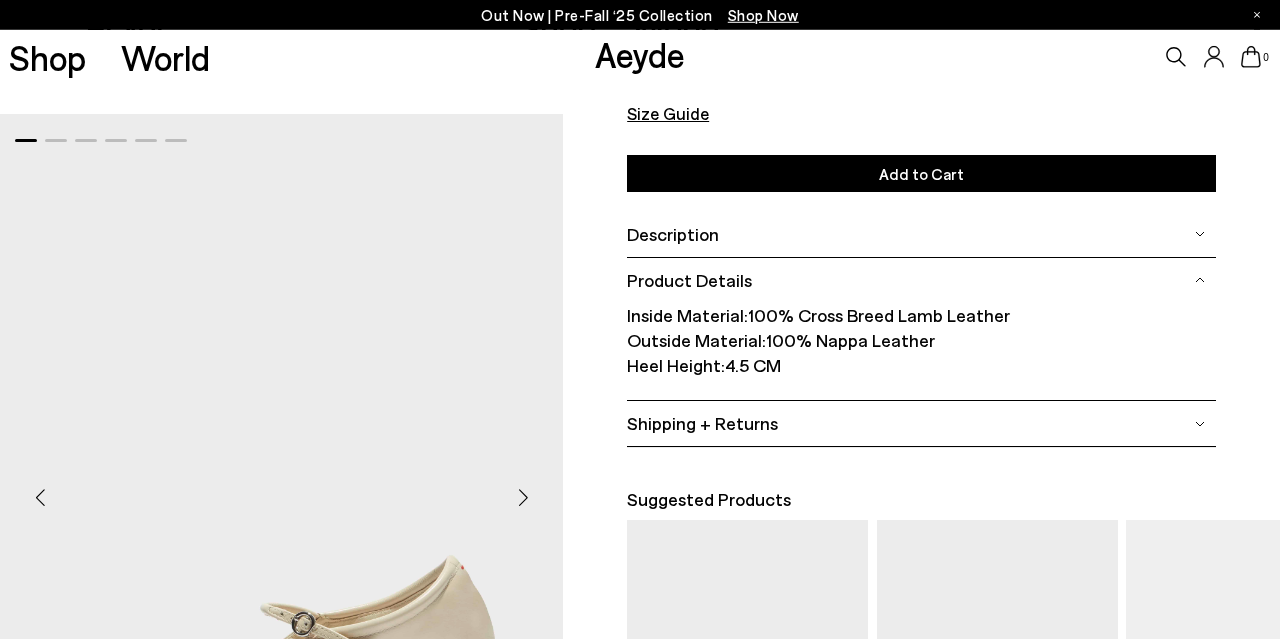 scroll, scrollTop: 312, scrollLeft: 0, axis: vertical 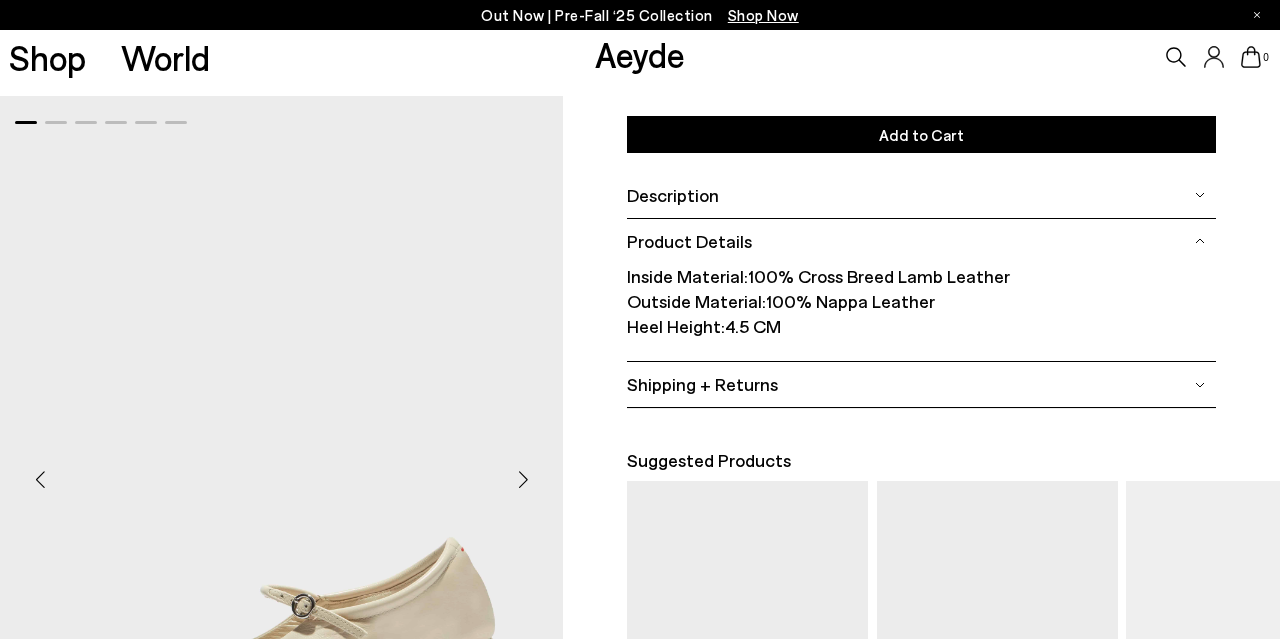 click at bounding box center [1200, 385] 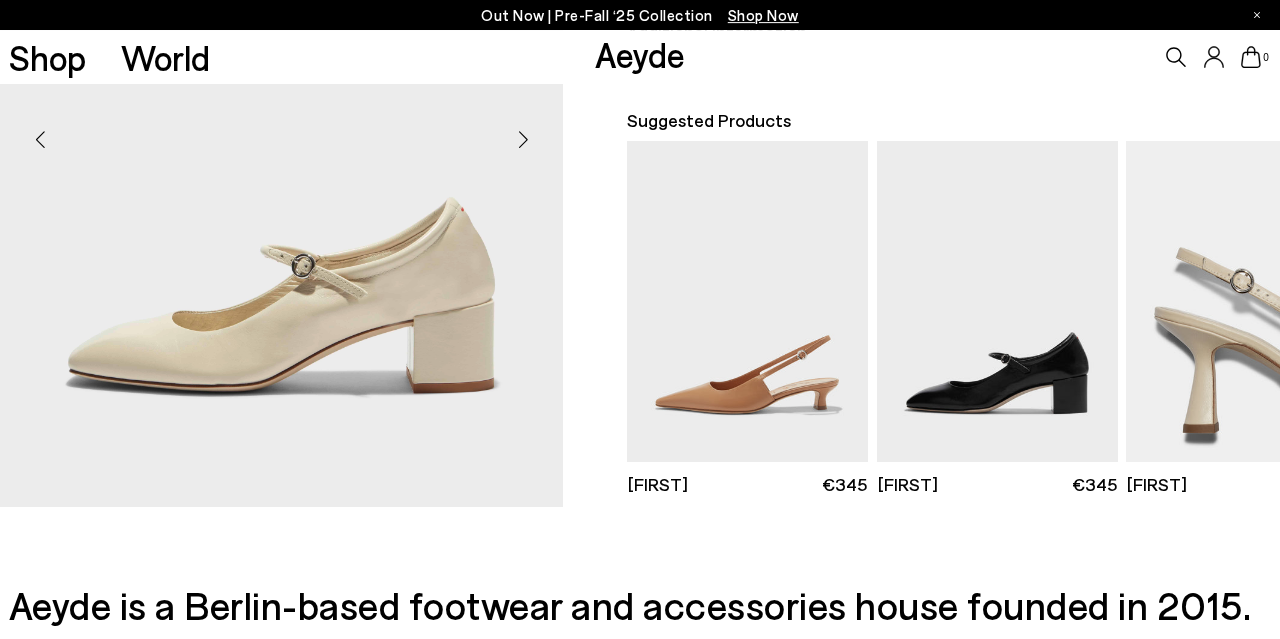 scroll, scrollTop: 832, scrollLeft: 0, axis: vertical 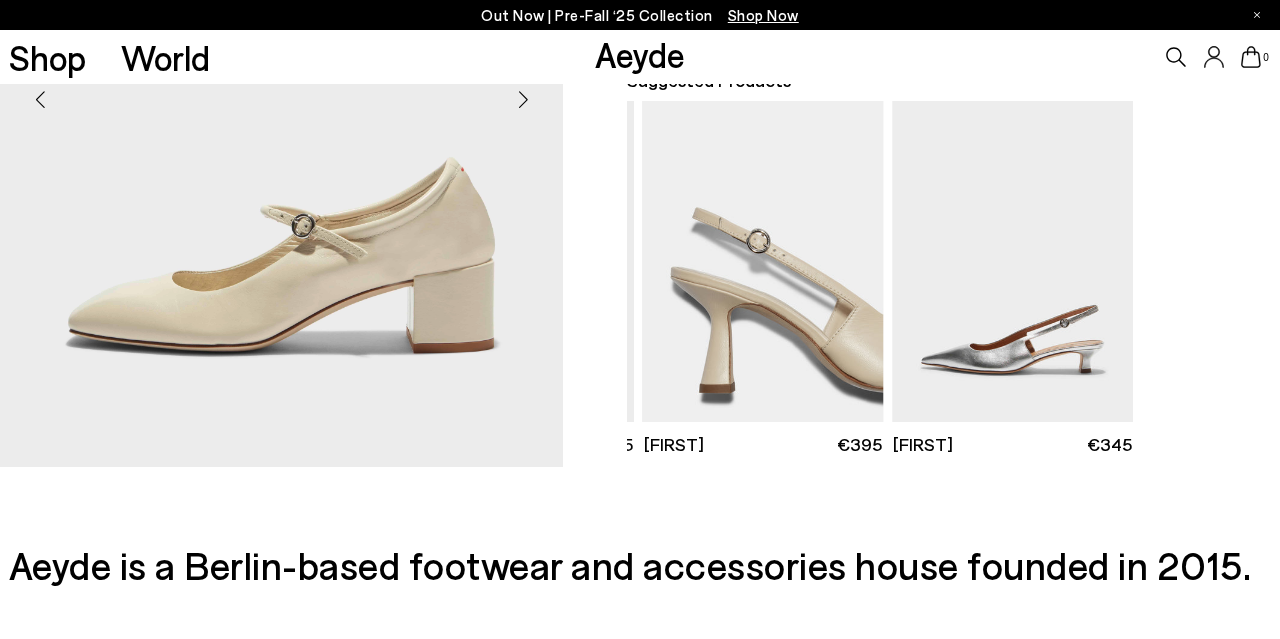 click at bounding box center [763, 261] 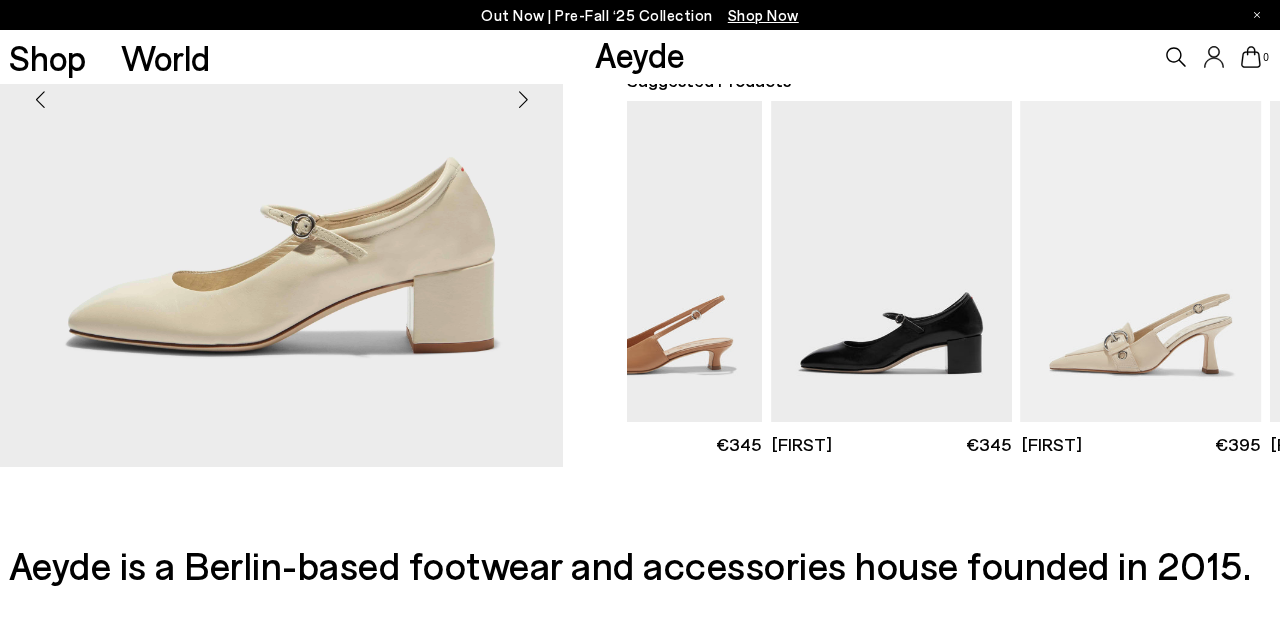 click on "Your item is added to cart.
View Cart
×
Out Now | Pre-Fall ‘25 Collection
Shop Now
Shop
World
Aeyde
0" at bounding box center (640, -513) 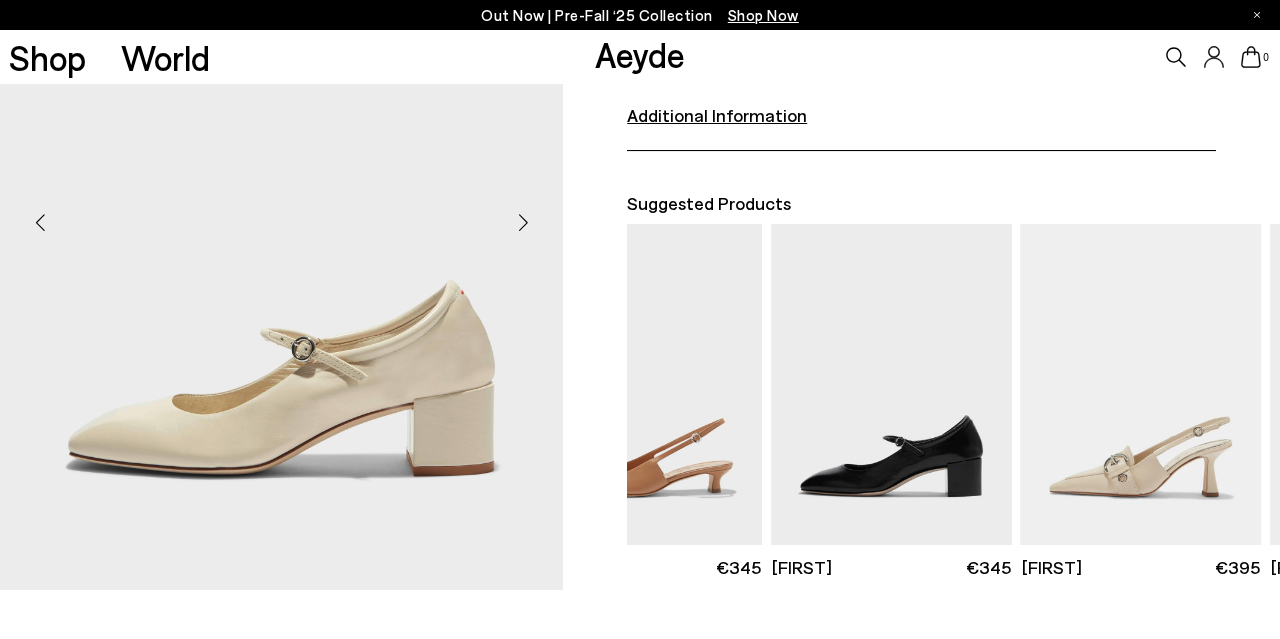 scroll, scrollTop: 605, scrollLeft: 0, axis: vertical 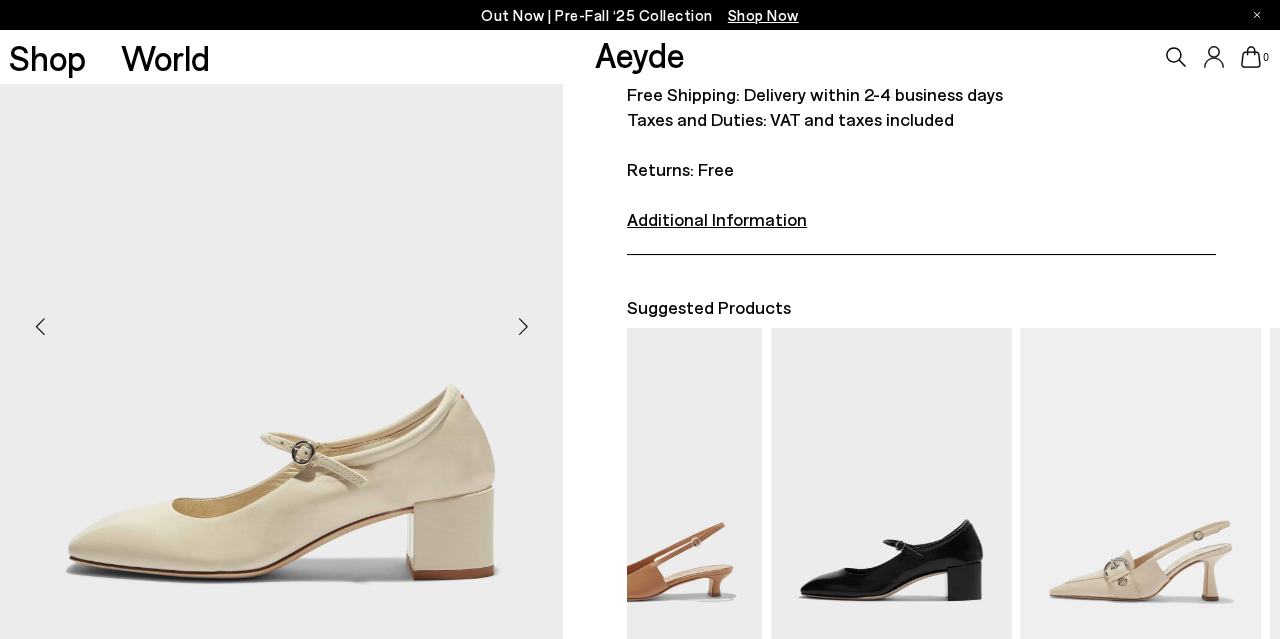 click at bounding box center [281, 318] 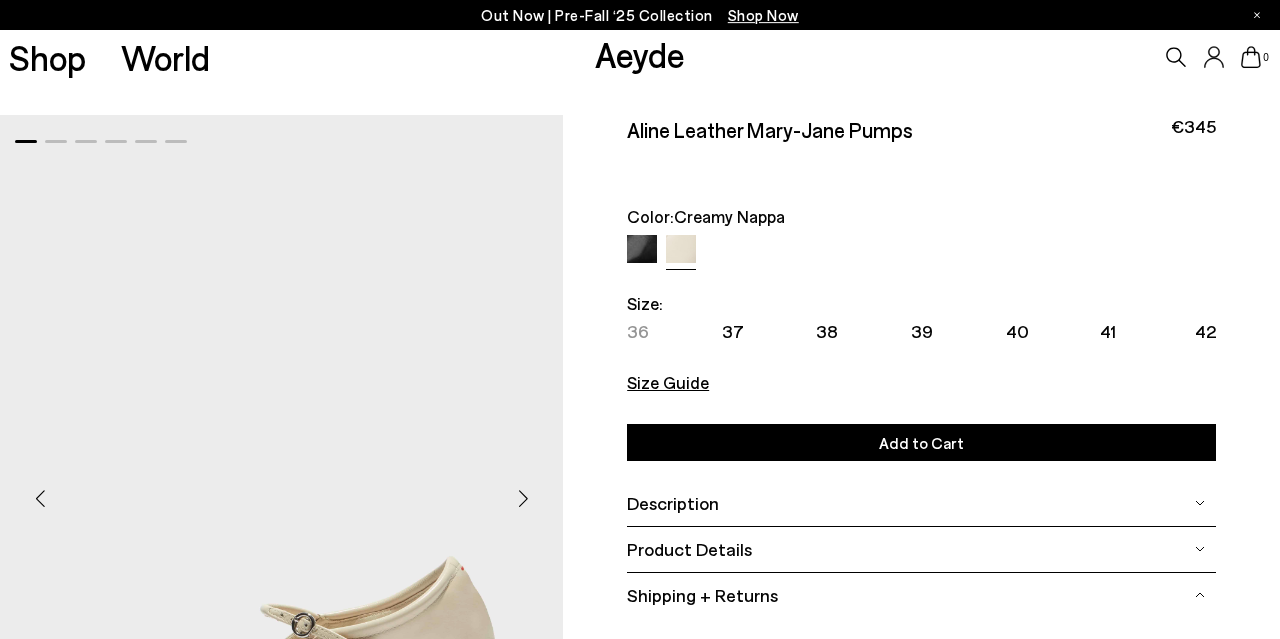 scroll, scrollTop: 0, scrollLeft: 0, axis: both 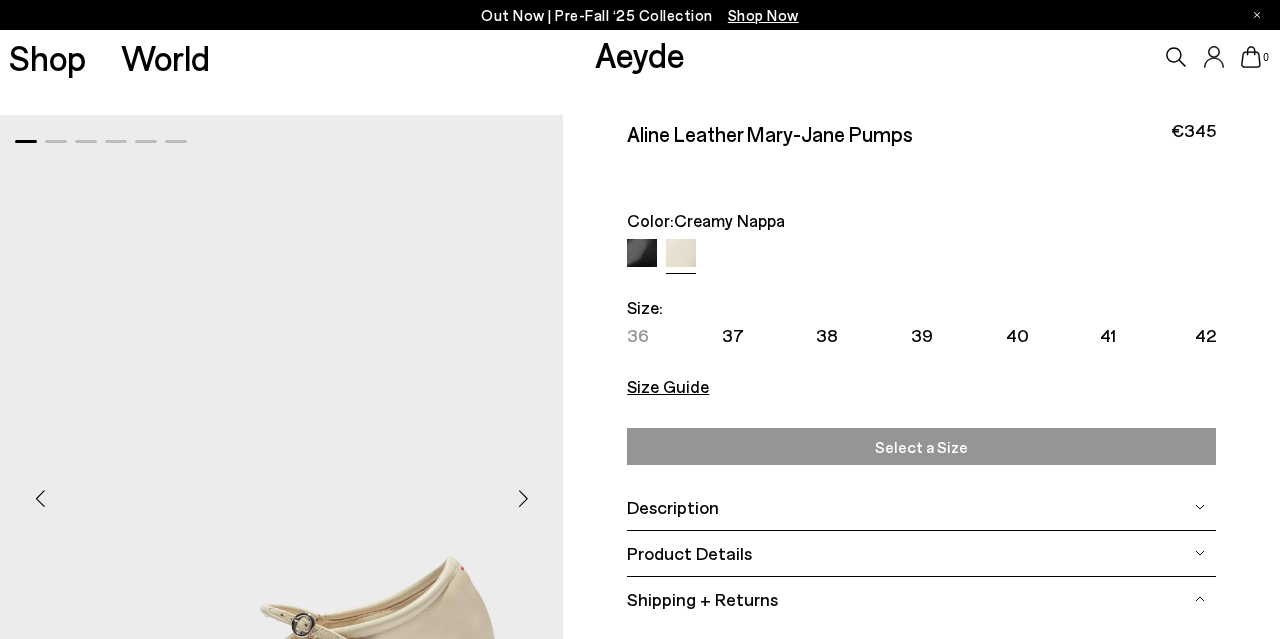 click on "Select a Size" at bounding box center (921, 446) 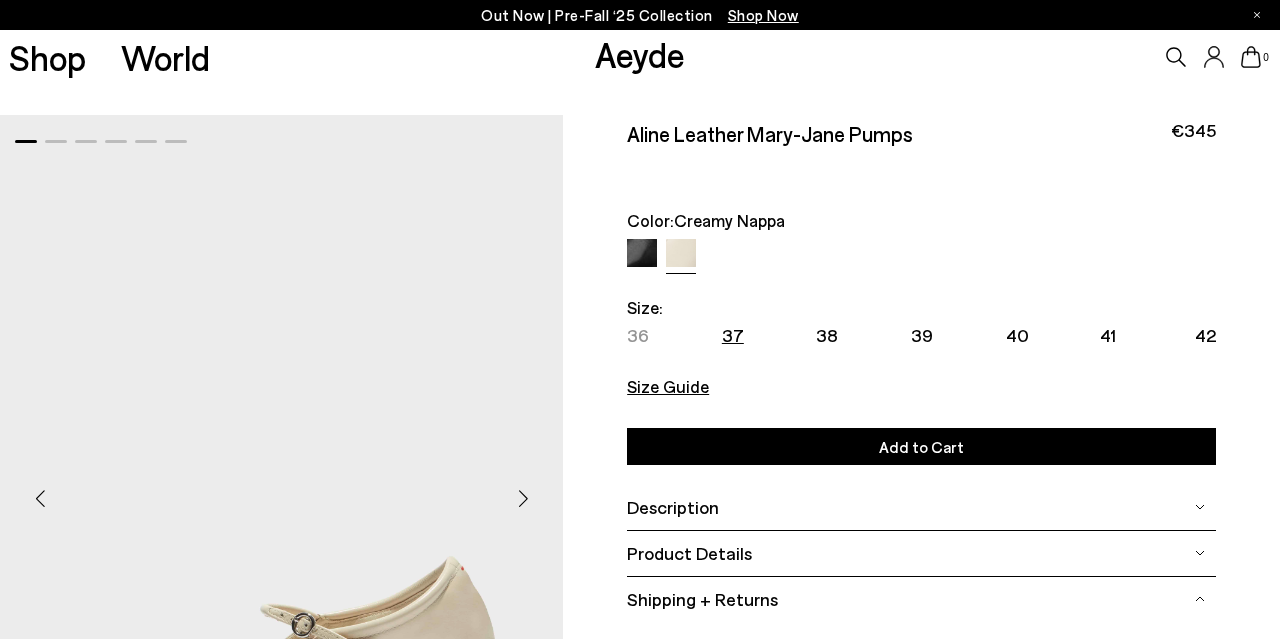 click on "37" at bounding box center (733, 335) 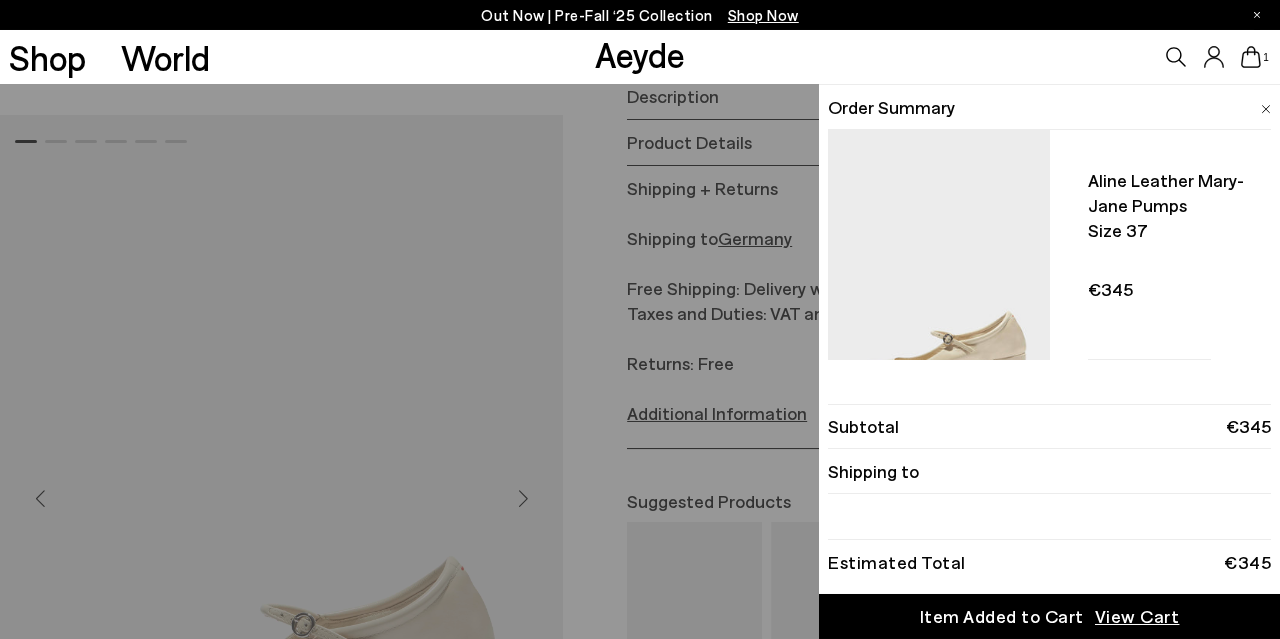 scroll, scrollTop: 0, scrollLeft: 0, axis: both 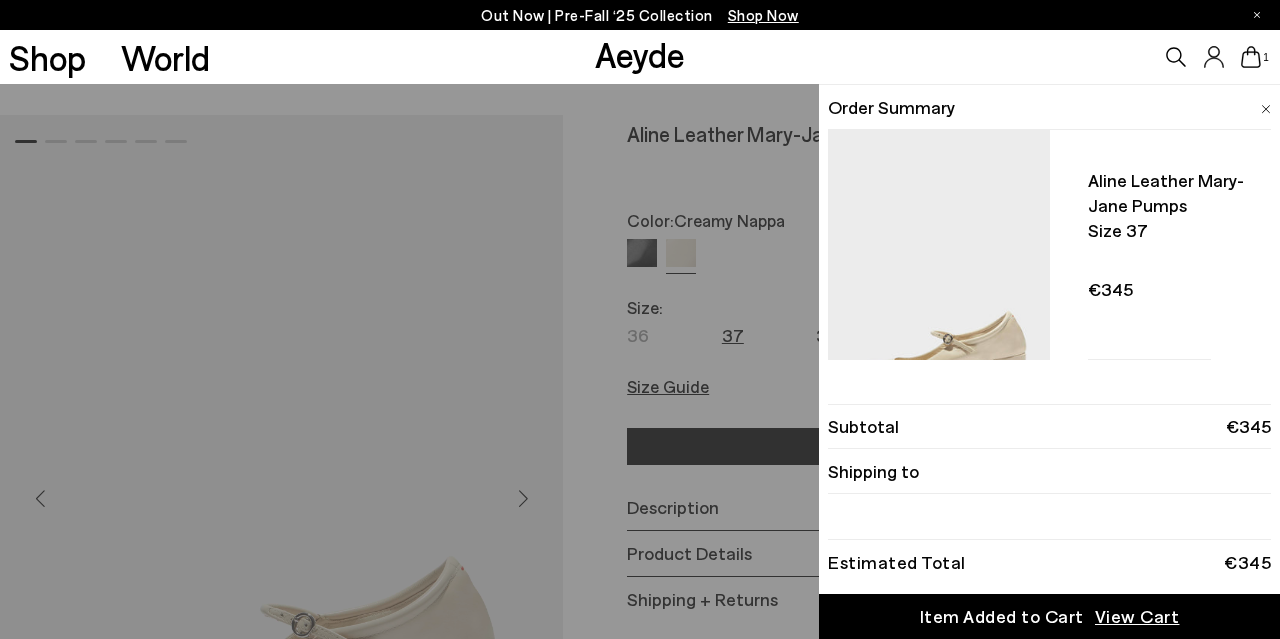 click at bounding box center (1266, 109) 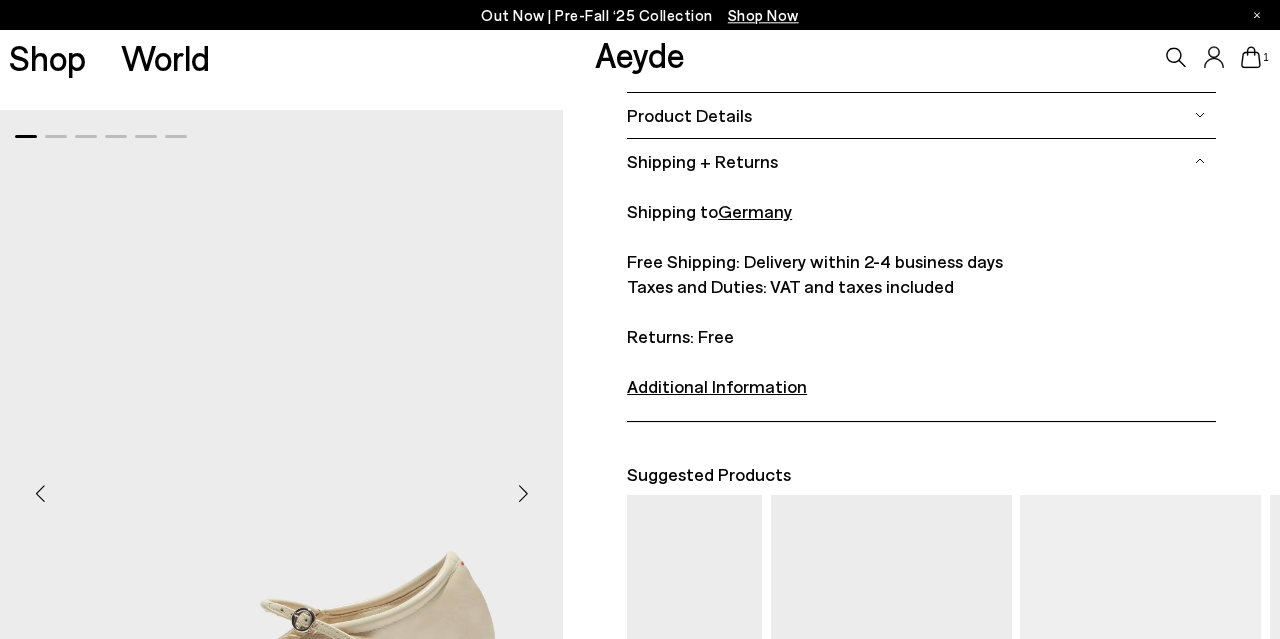 scroll, scrollTop: 624, scrollLeft: 0, axis: vertical 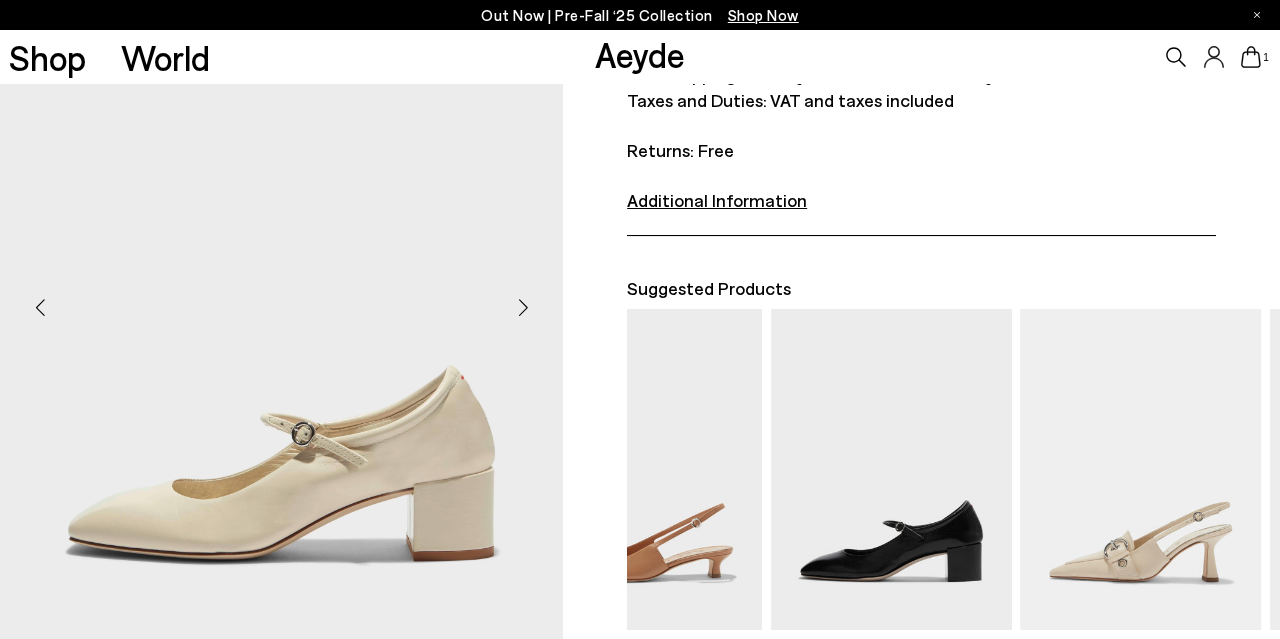 click at bounding box center [523, 307] 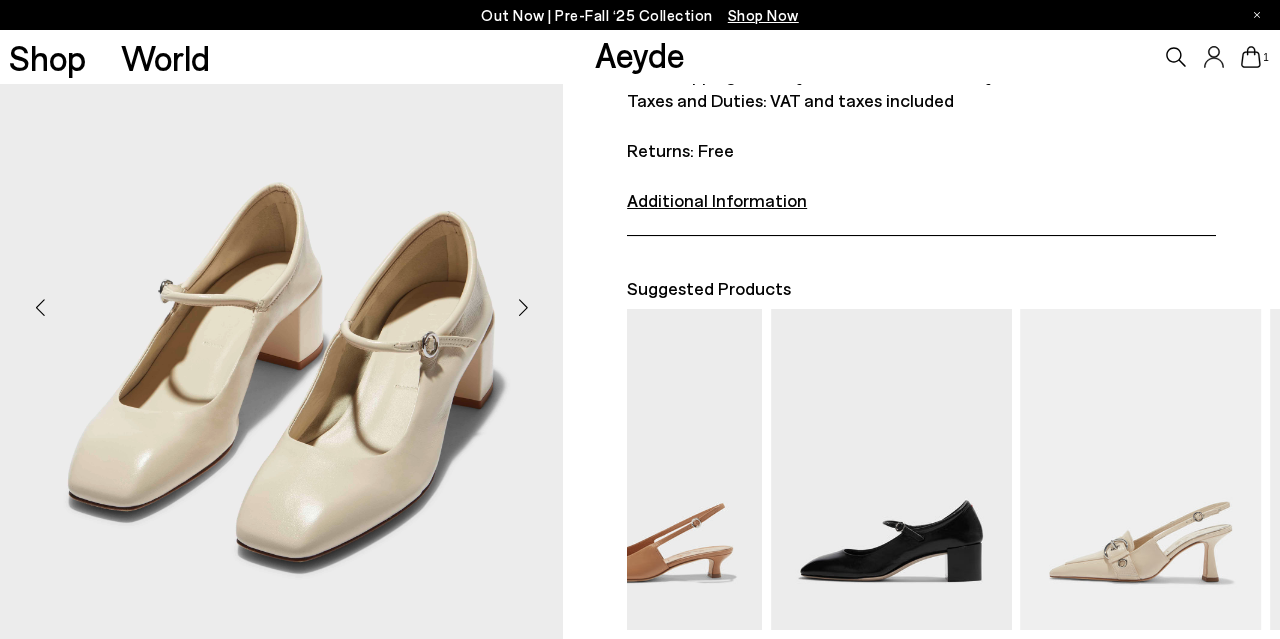 click at bounding box center [523, 307] 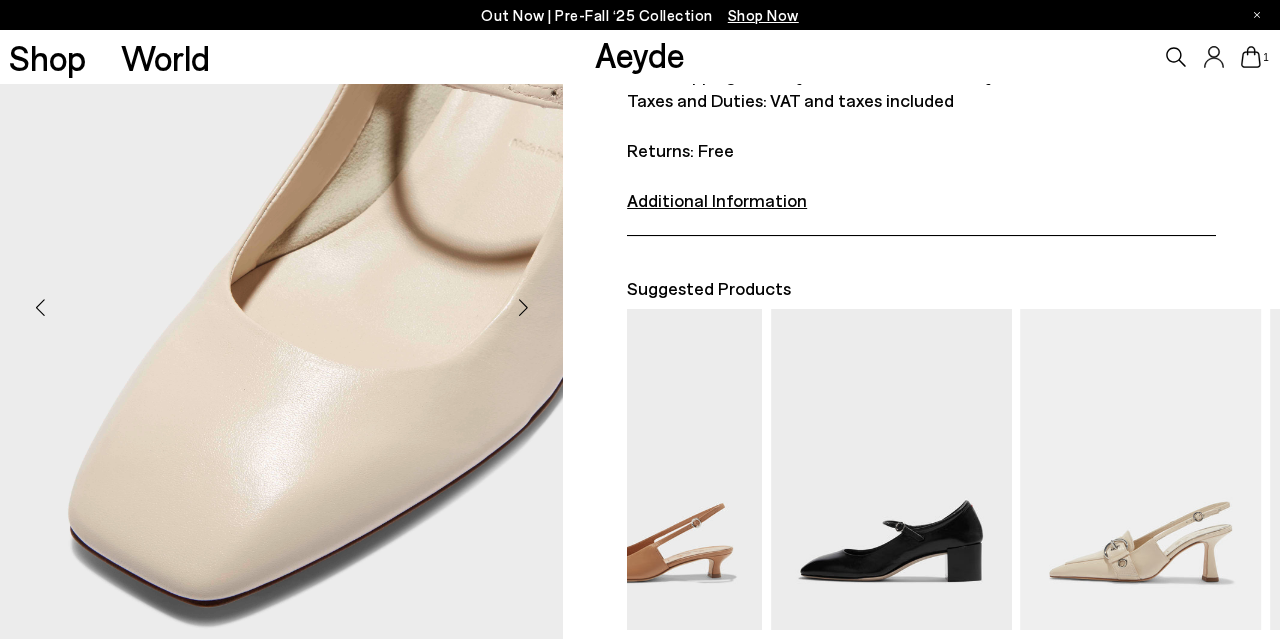 click at bounding box center [523, 307] 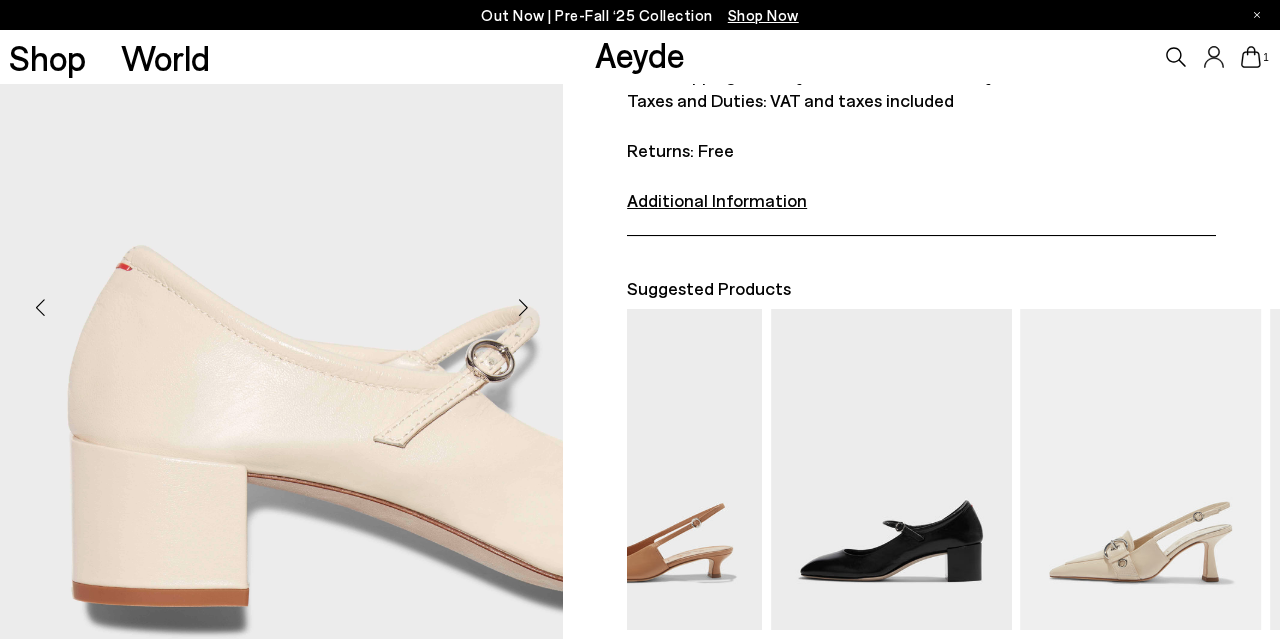 click at bounding box center [523, 307] 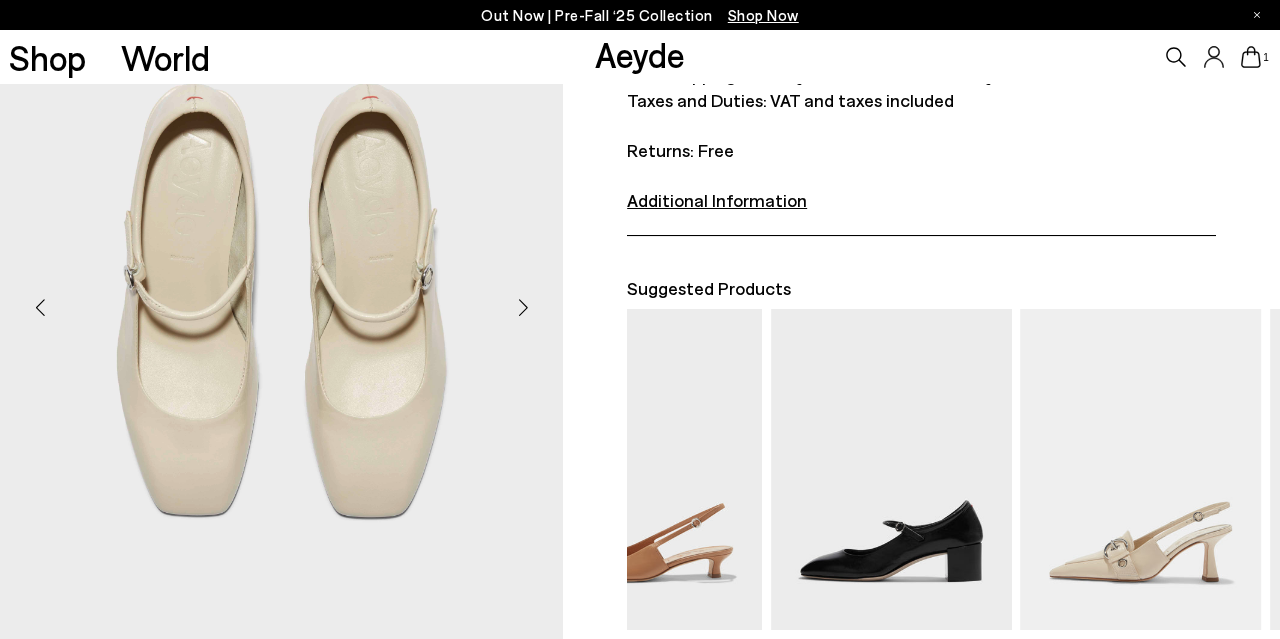 click at bounding box center (523, 307) 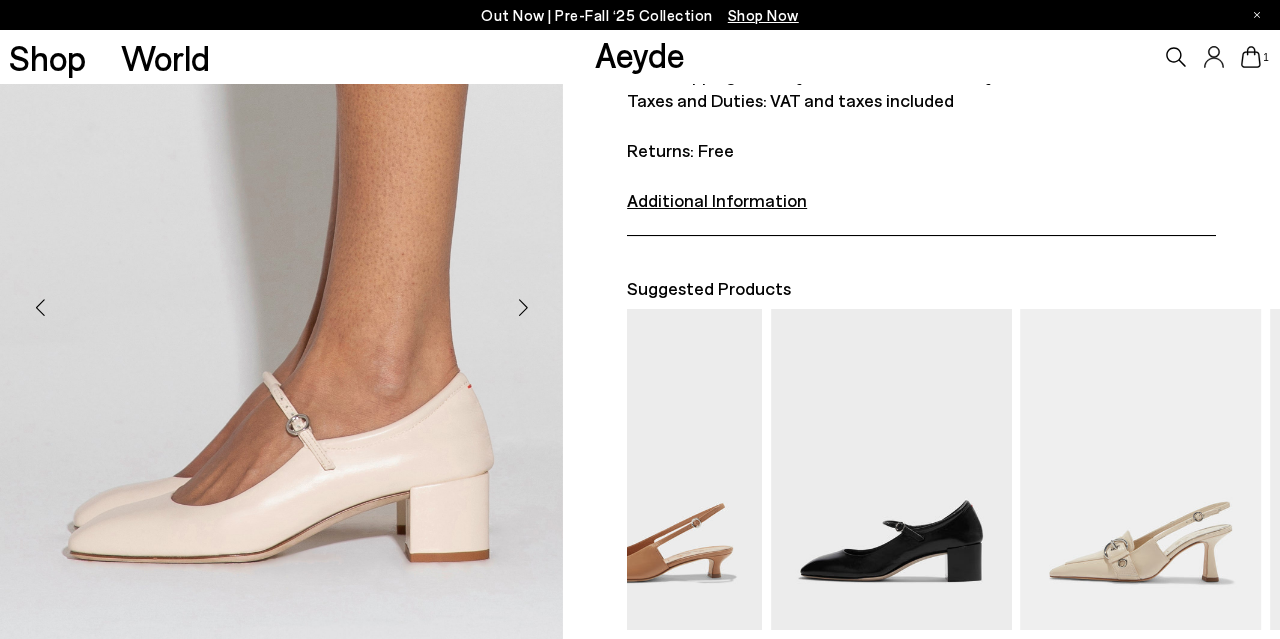 click at bounding box center [523, 307] 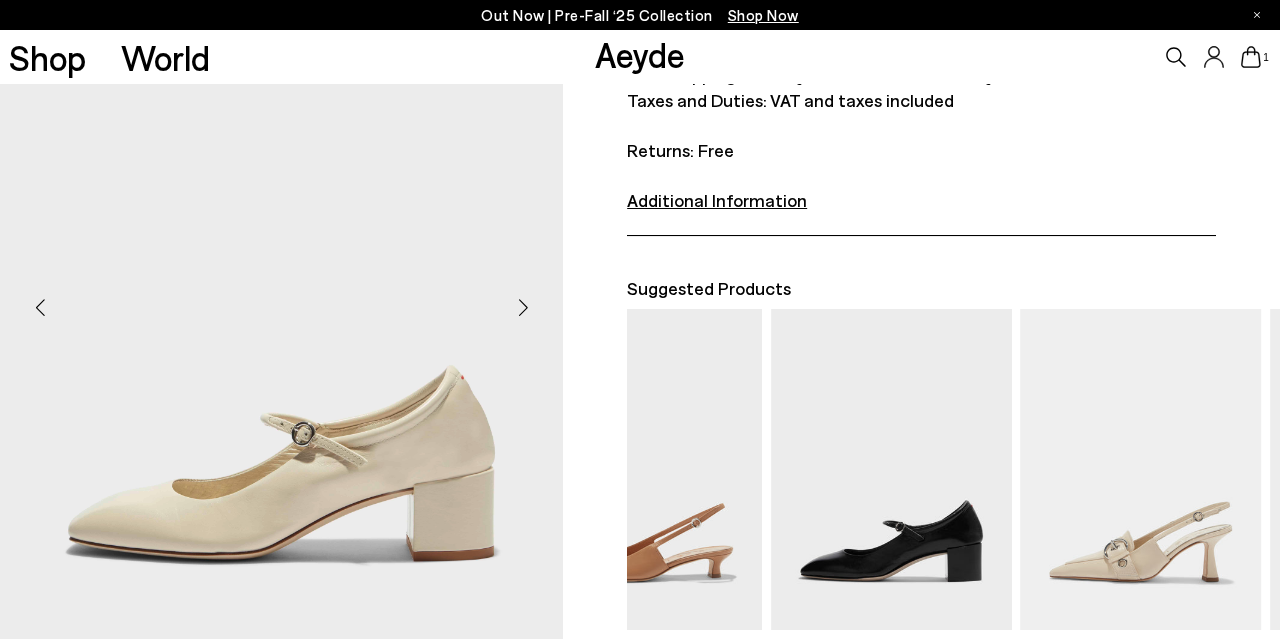 click at bounding box center [523, 307] 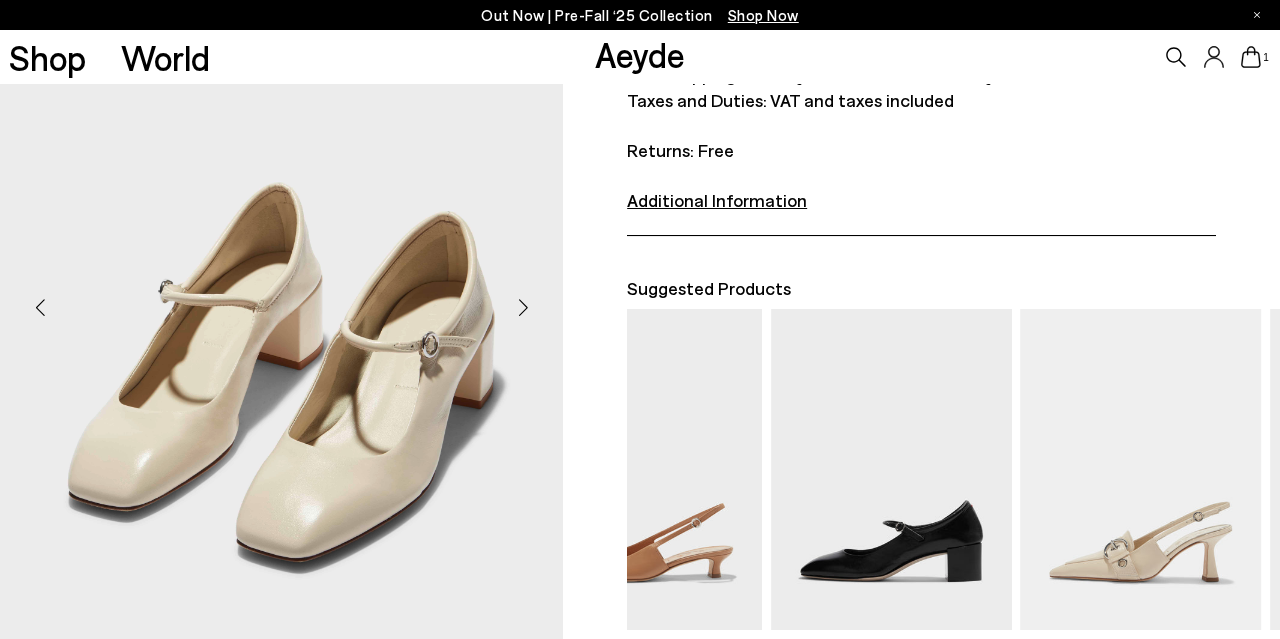 click at bounding box center [523, 307] 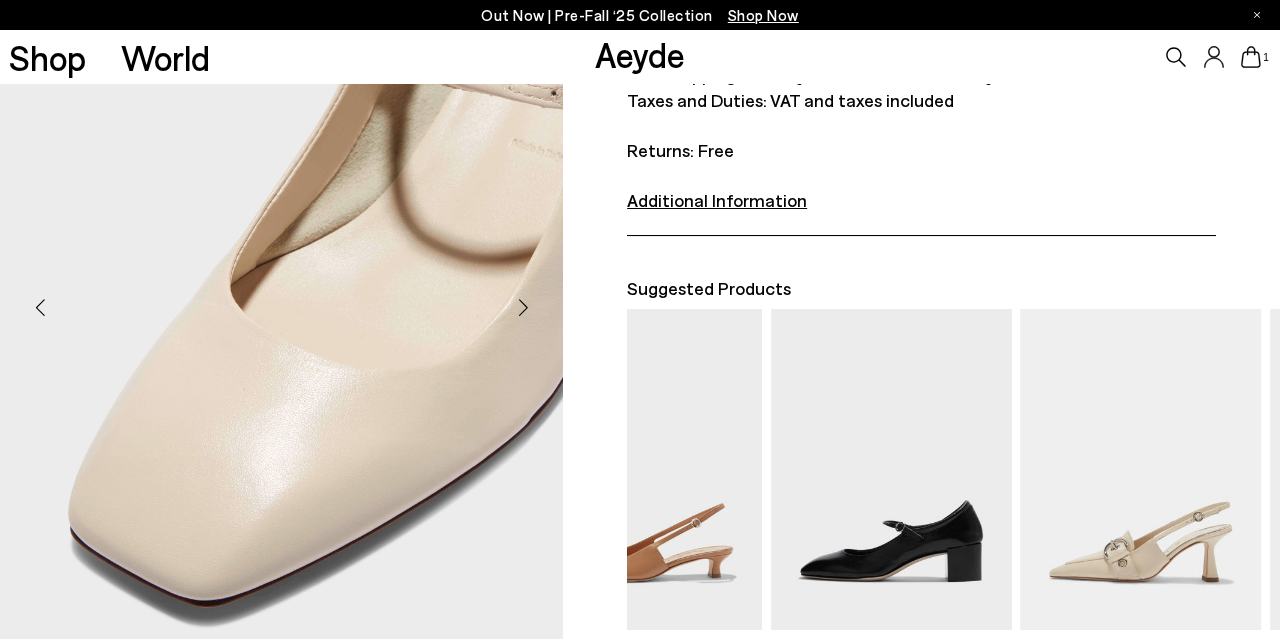 click at bounding box center [523, 307] 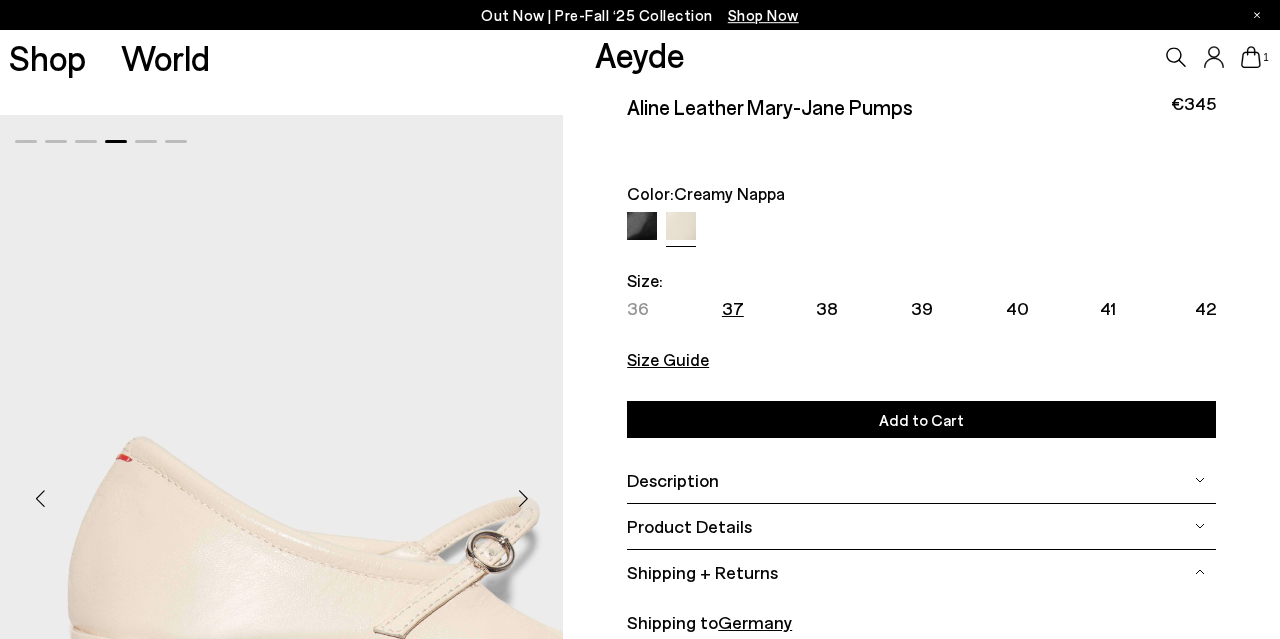 scroll, scrollTop: 0, scrollLeft: 0, axis: both 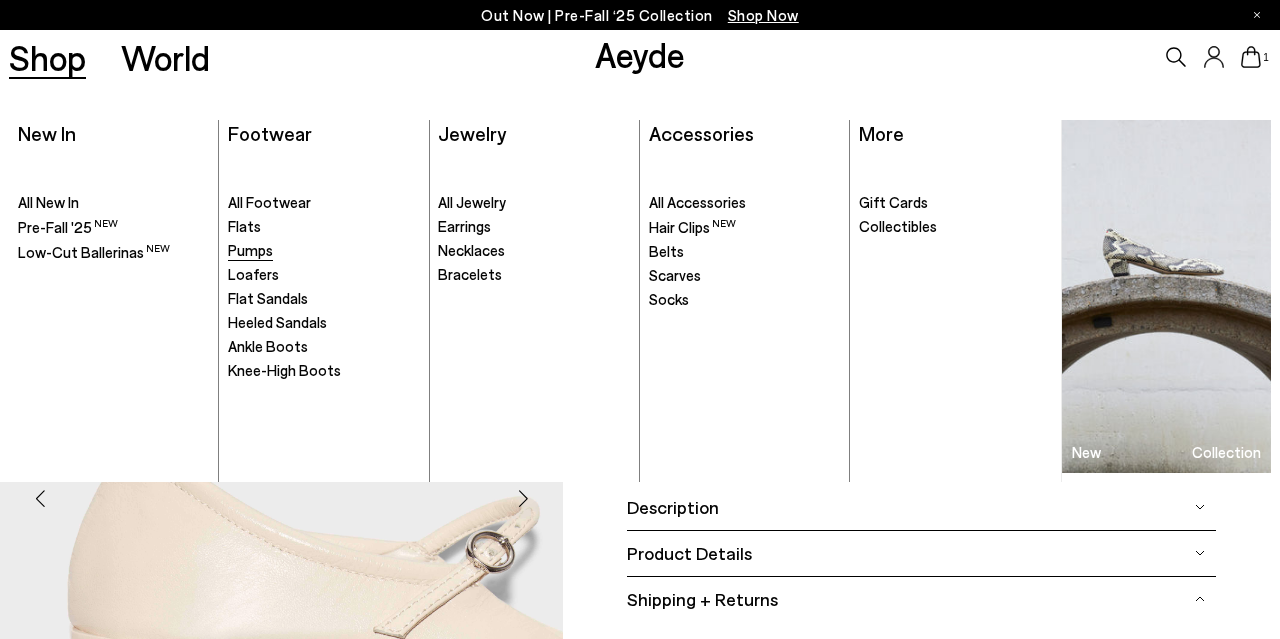 click on "Pumps" at bounding box center [250, 250] 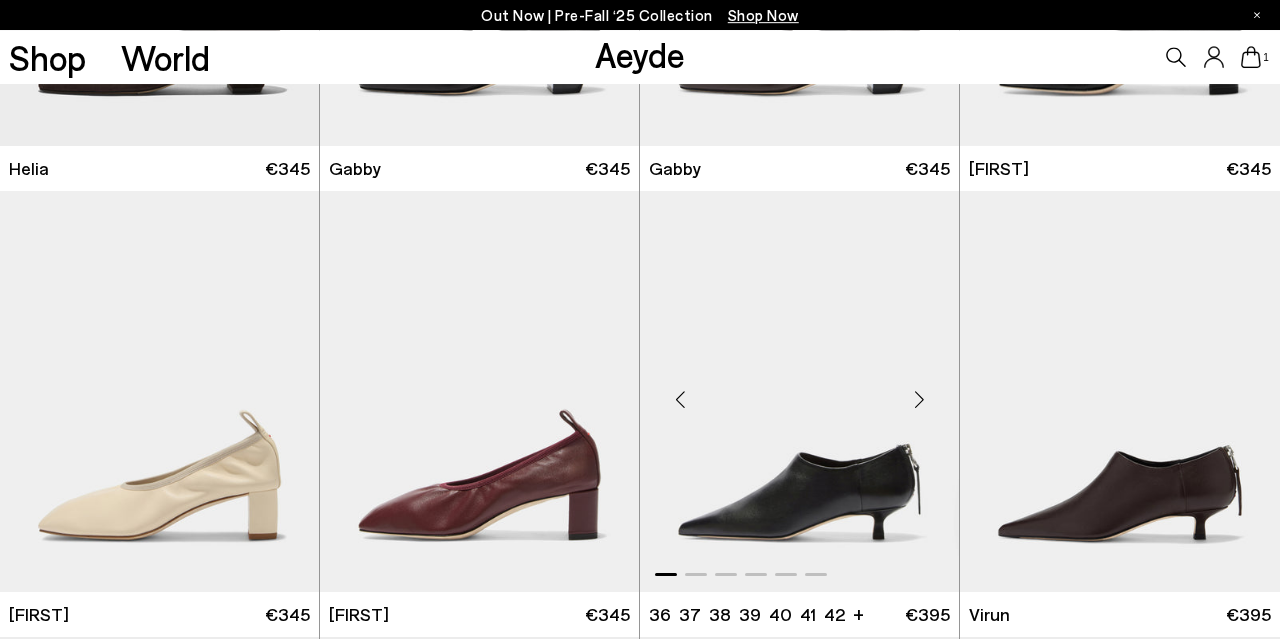 scroll, scrollTop: 1768, scrollLeft: 0, axis: vertical 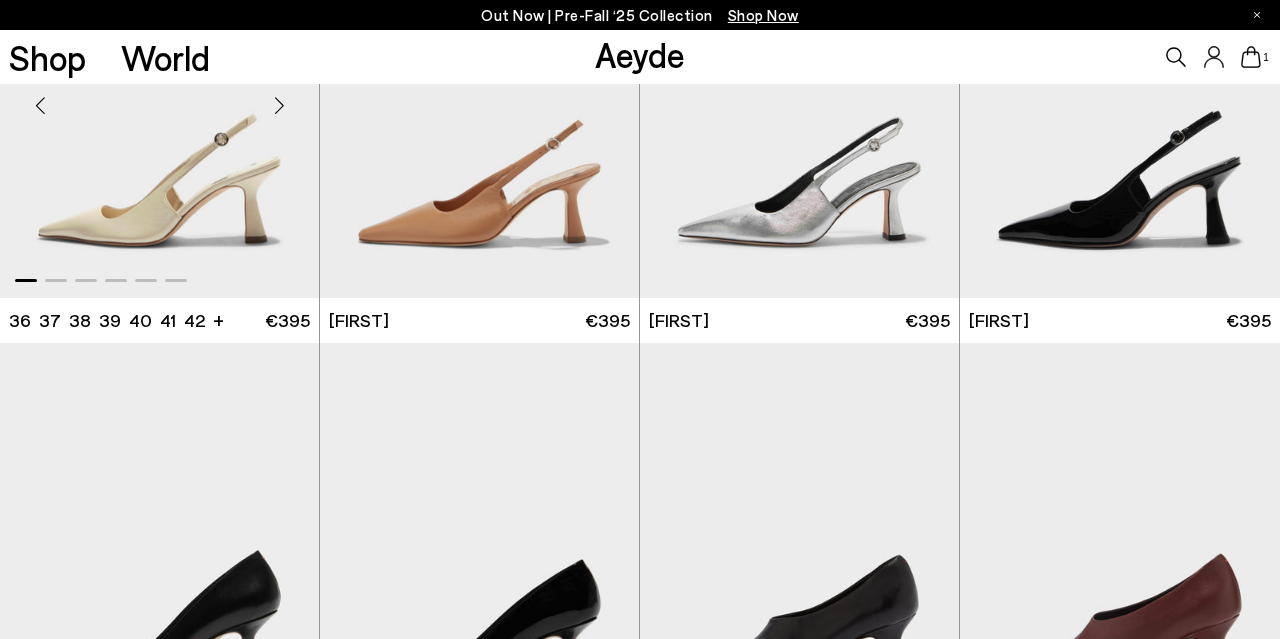 click at bounding box center [279, 105] 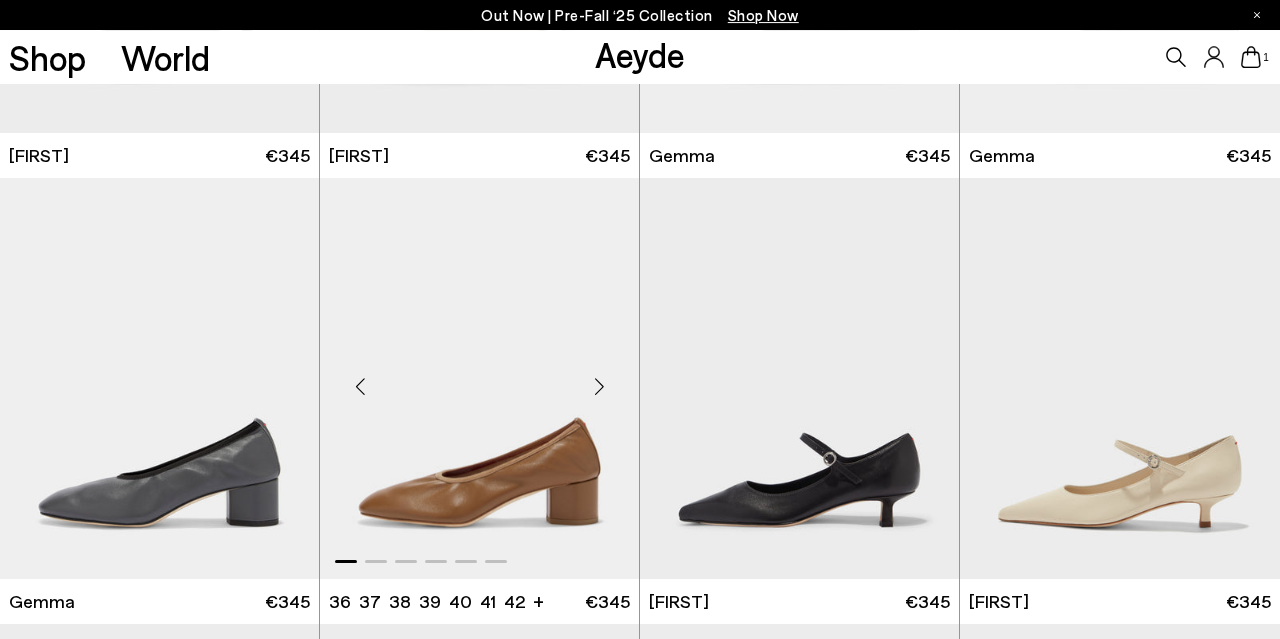 scroll, scrollTop: 6240, scrollLeft: 0, axis: vertical 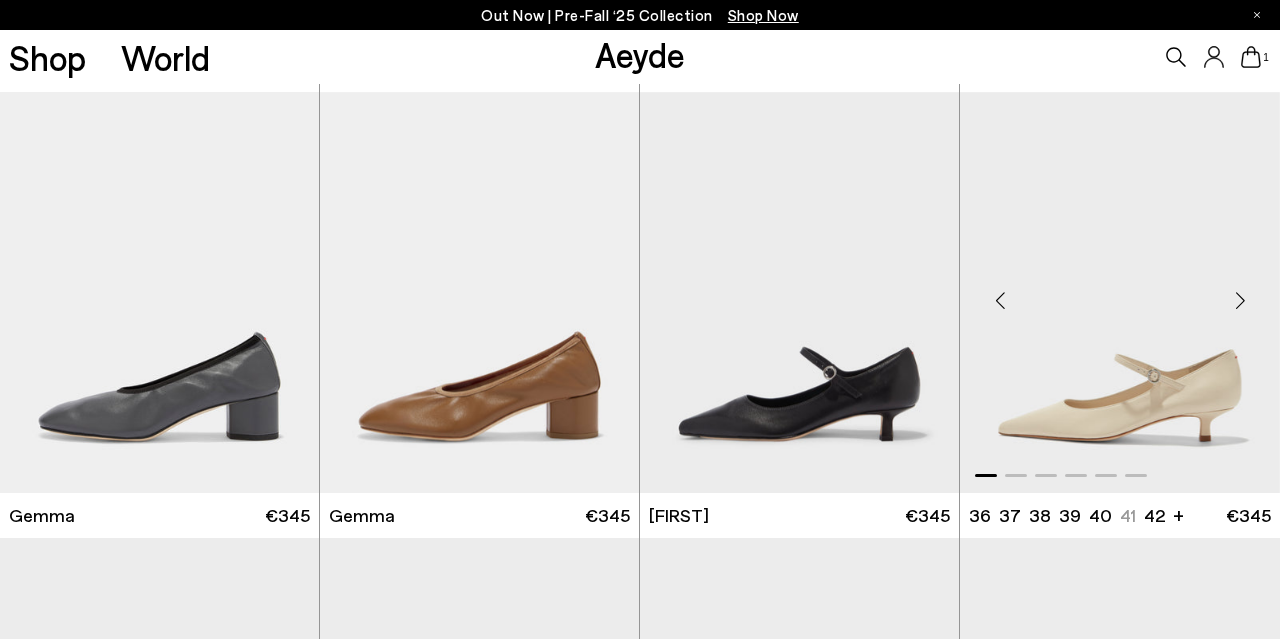 click at bounding box center (1240, 300) 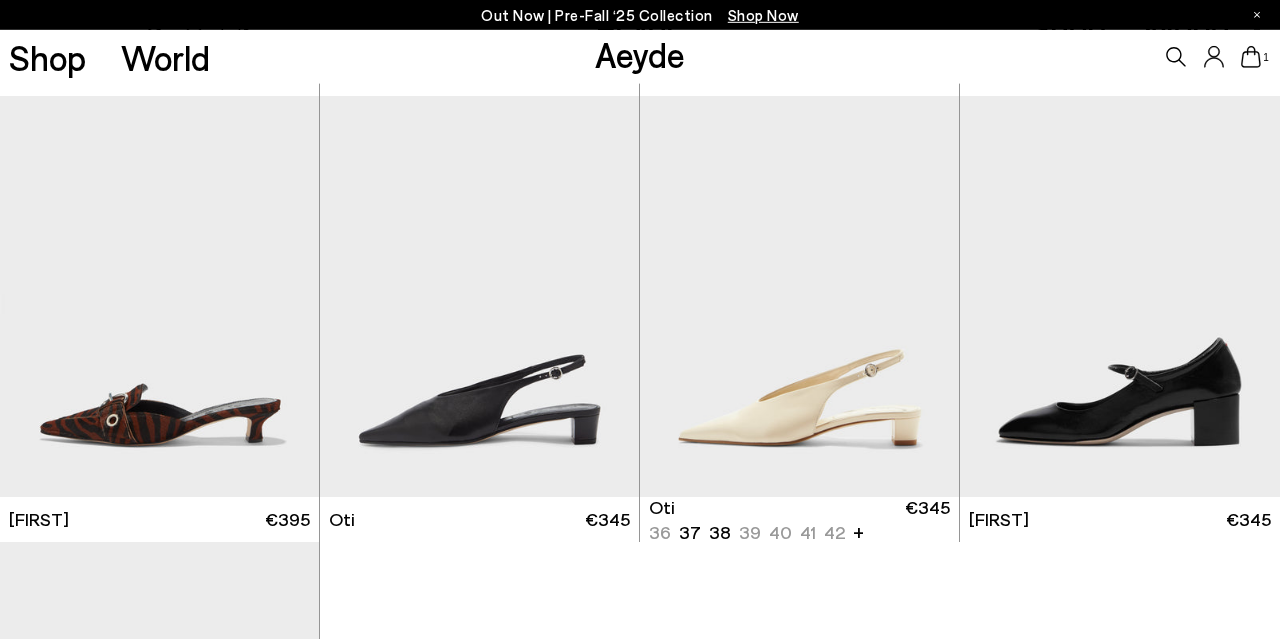 scroll, scrollTop: 7176, scrollLeft: 0, axis: vertical 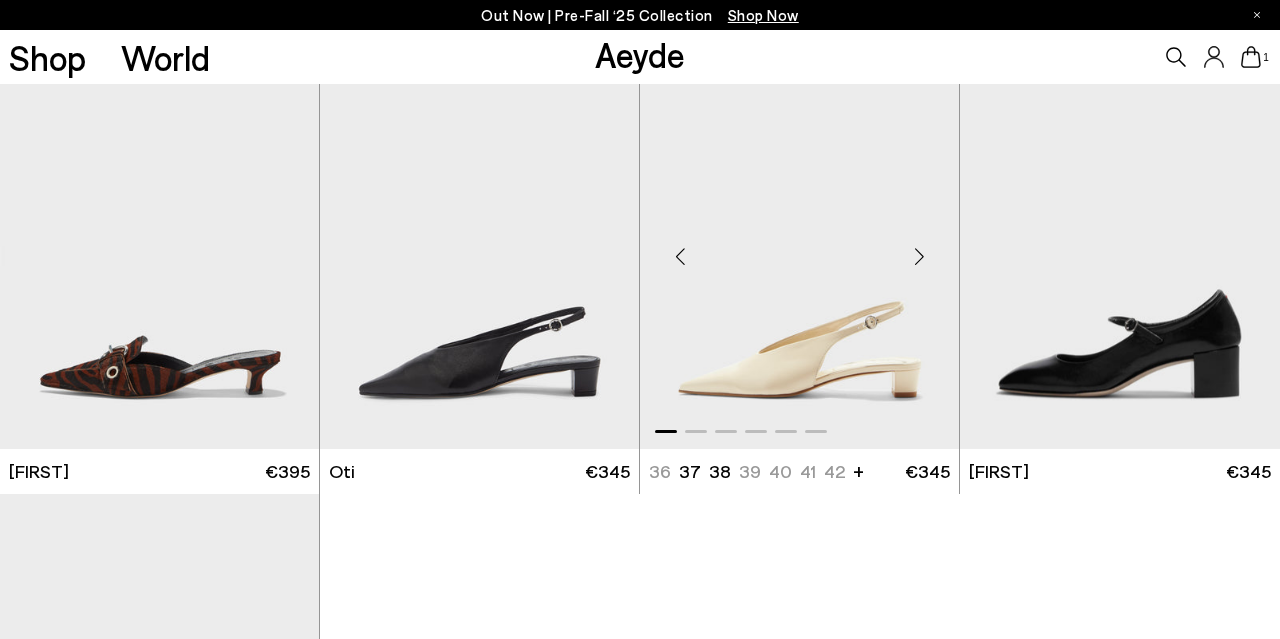 click at bounding box center (919, 257) 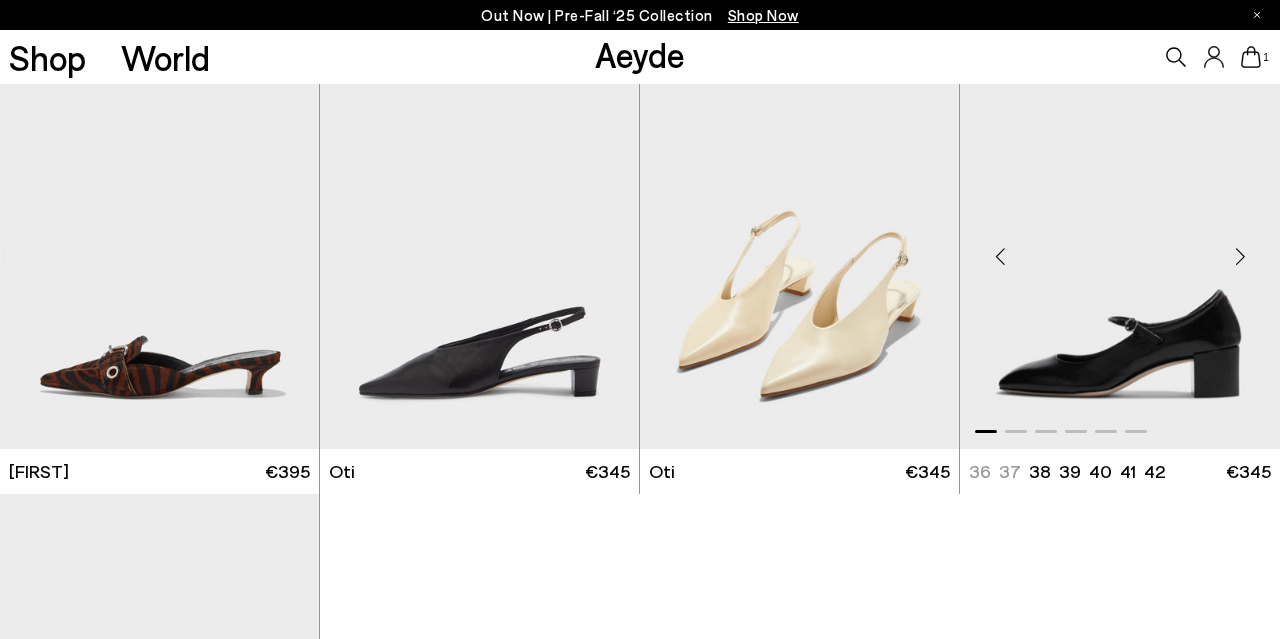 click at bounding box center [1240, 257] 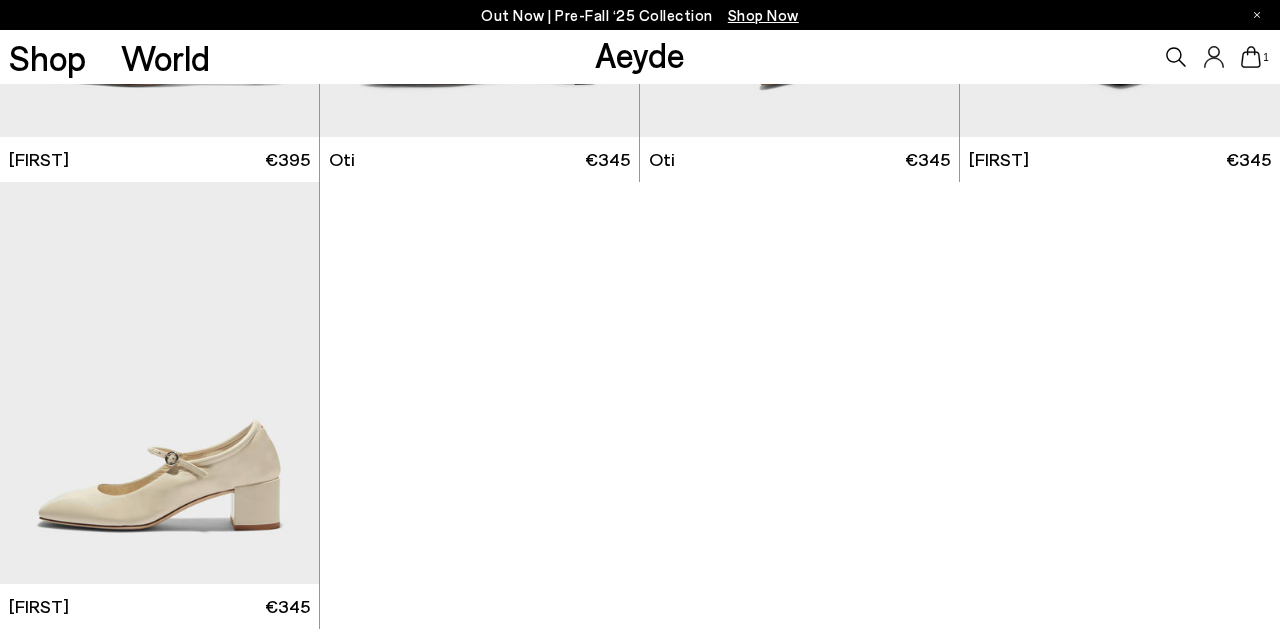 scroll, scrollTop: 7696, scrollLeft: 0, axis: vertical 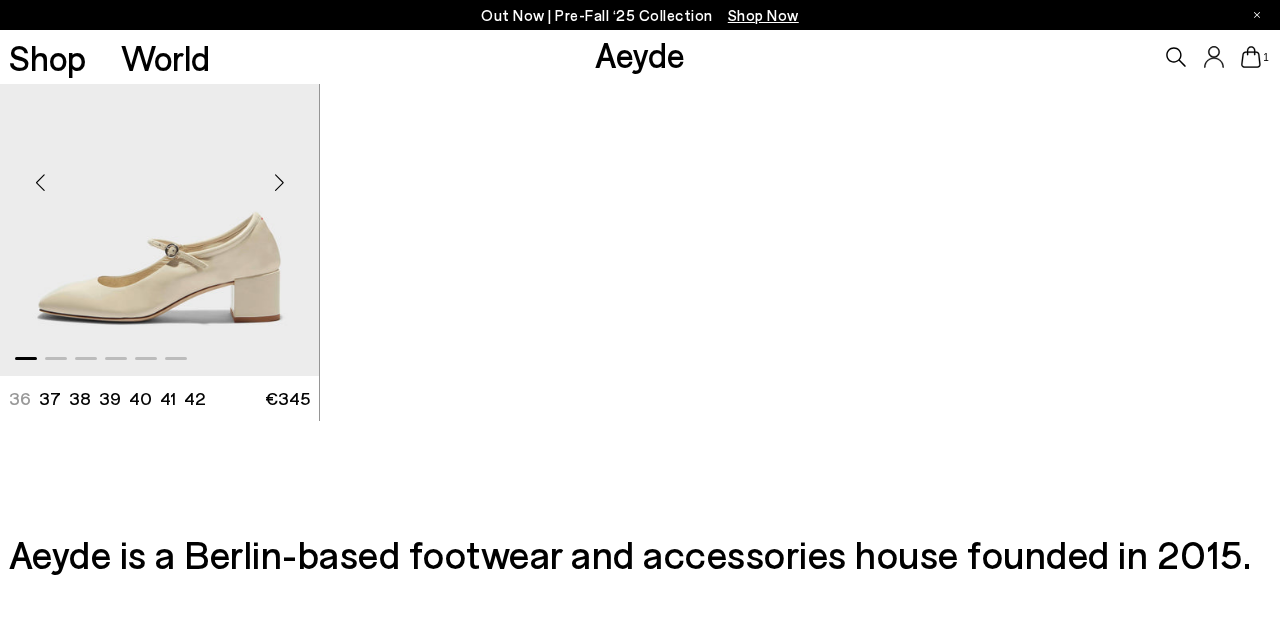 click at bounding box center [279, 183] 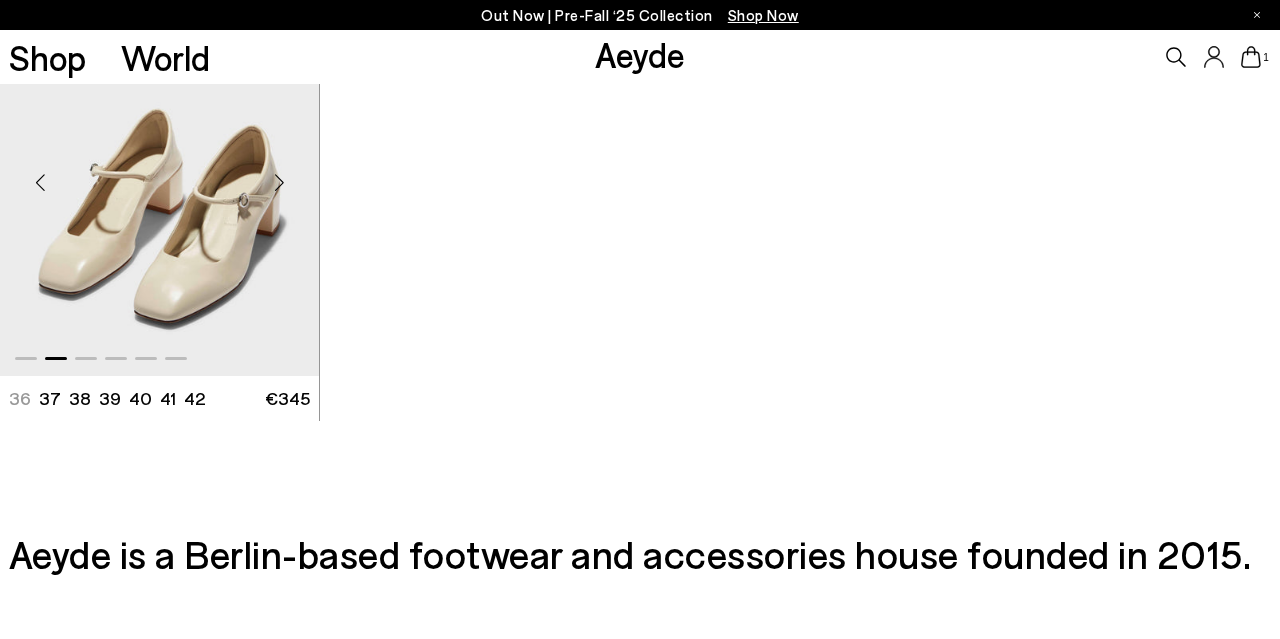 click at bounding box center (279, 183) 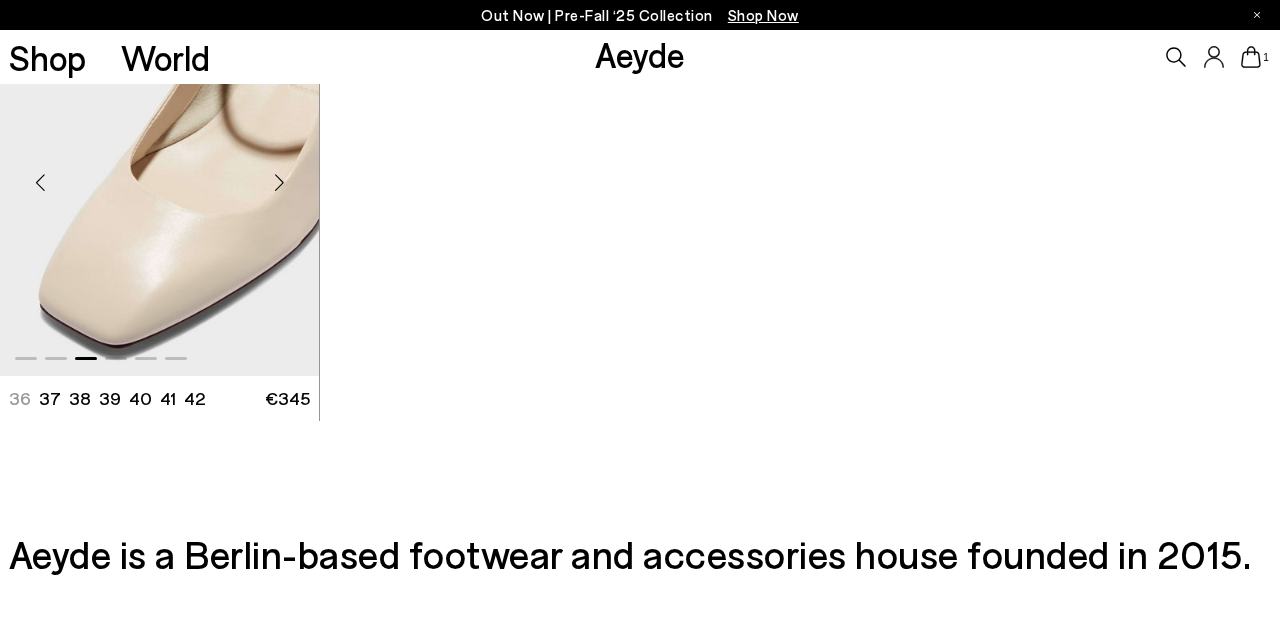 click at bounding box center (279, 183) 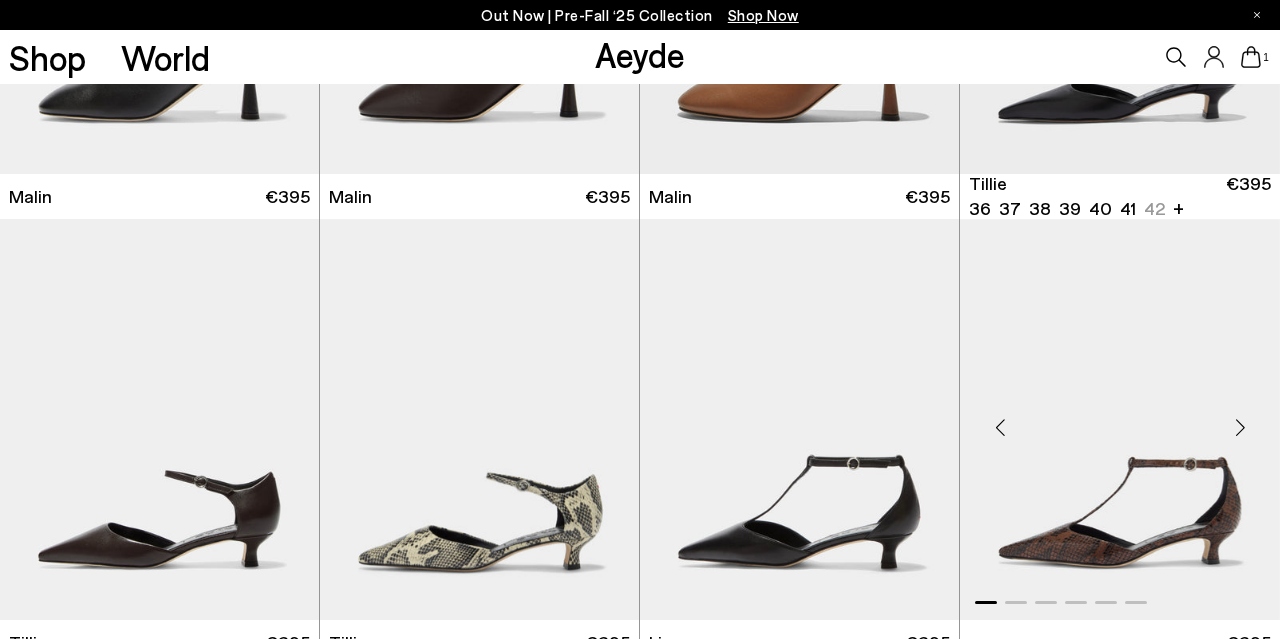 scroll, scrollTop: 0, scrollLeft: 0, axis: both 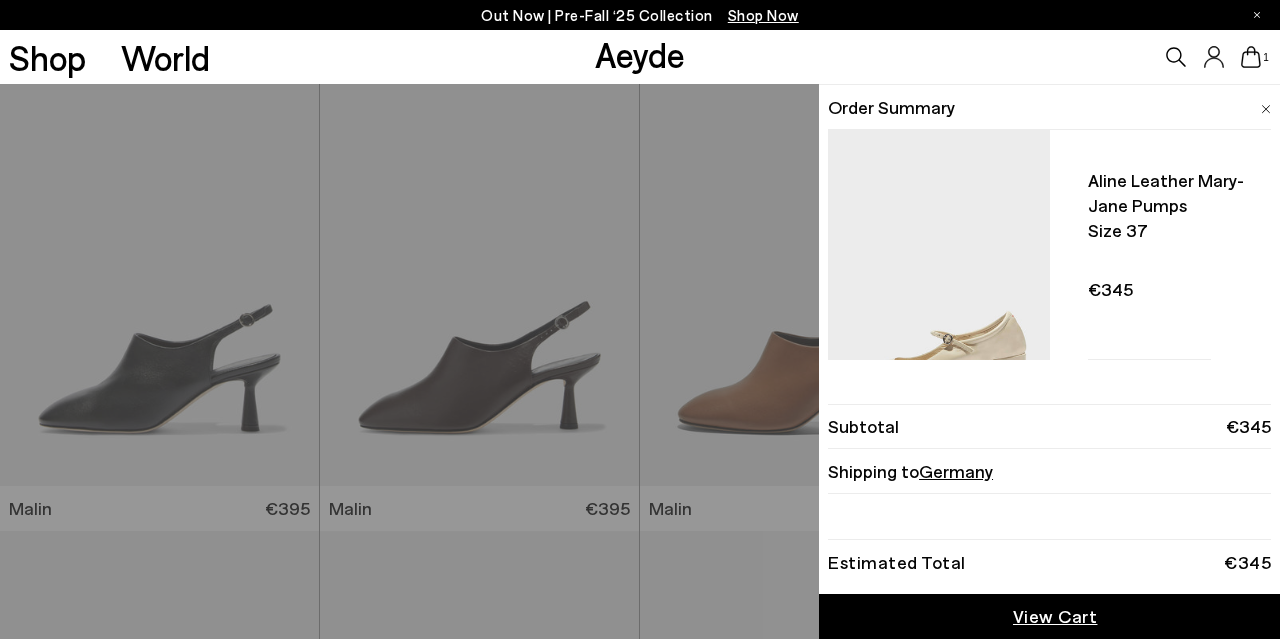 click 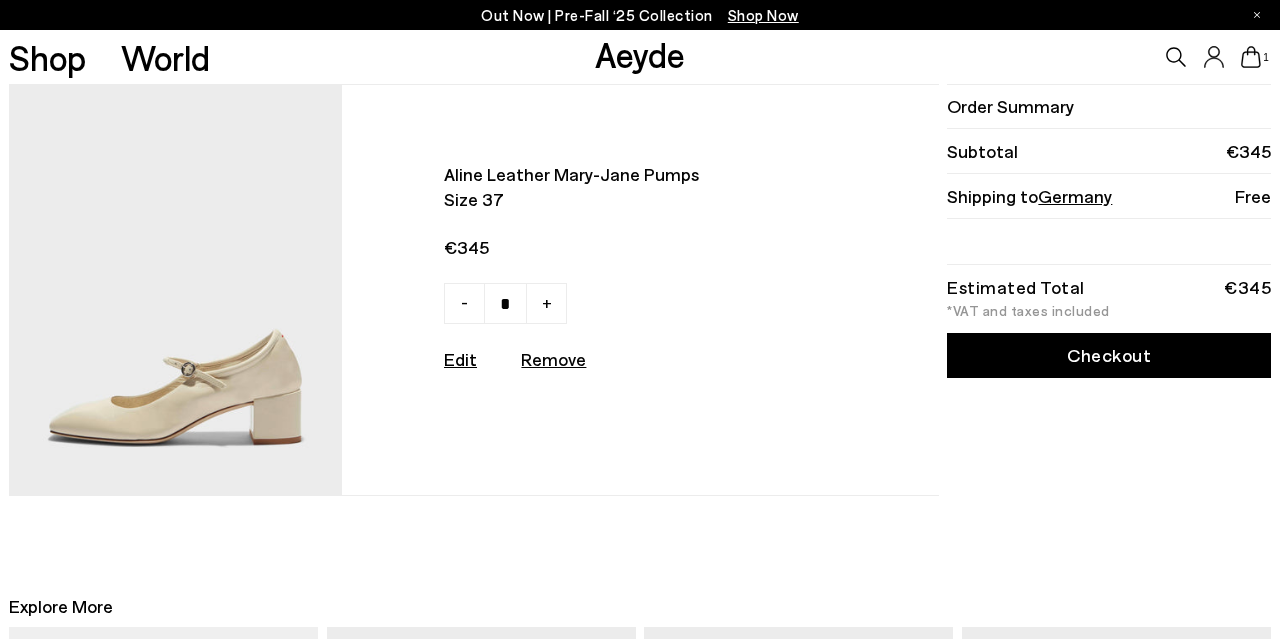 scroll, scrollTop: 0, scrollLeft: 0, axis: both 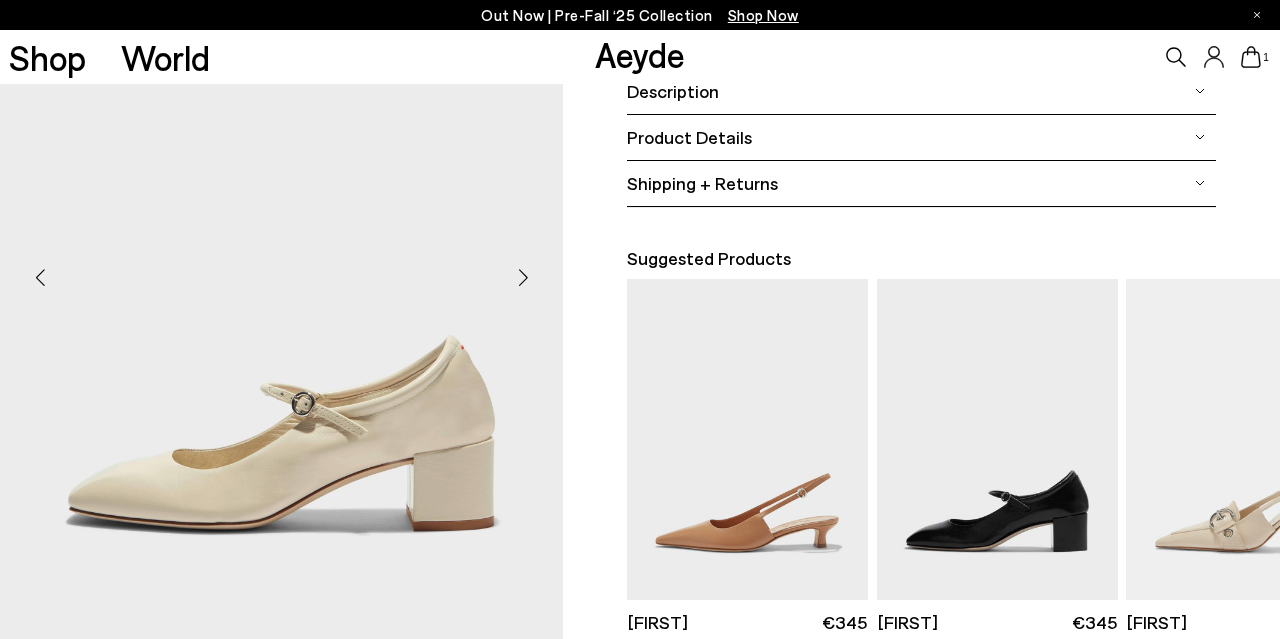 click at bounding box center (523, 278) 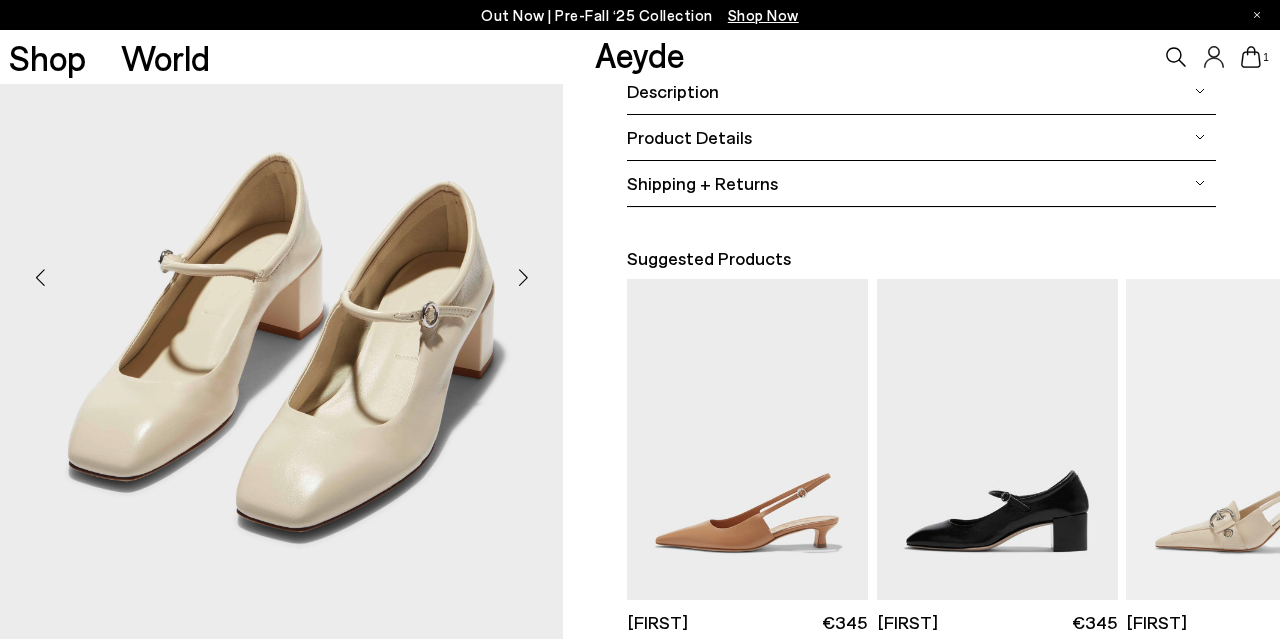 click at bounding box center [523, 278] 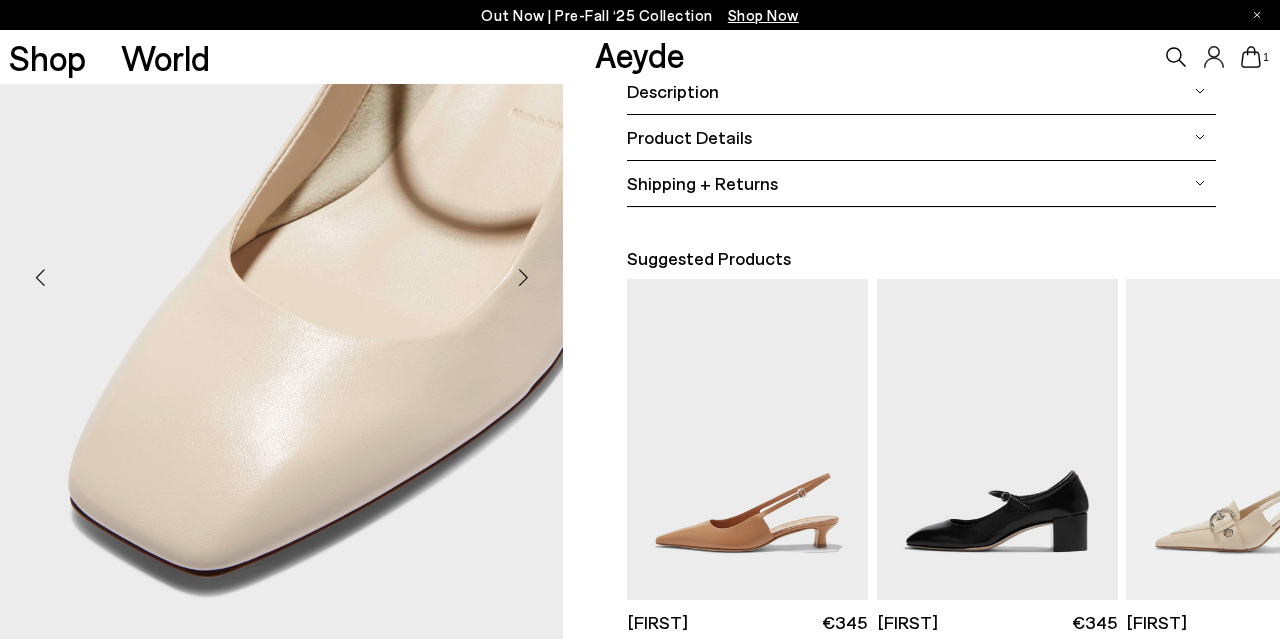 click at bounding box center (523, 278) 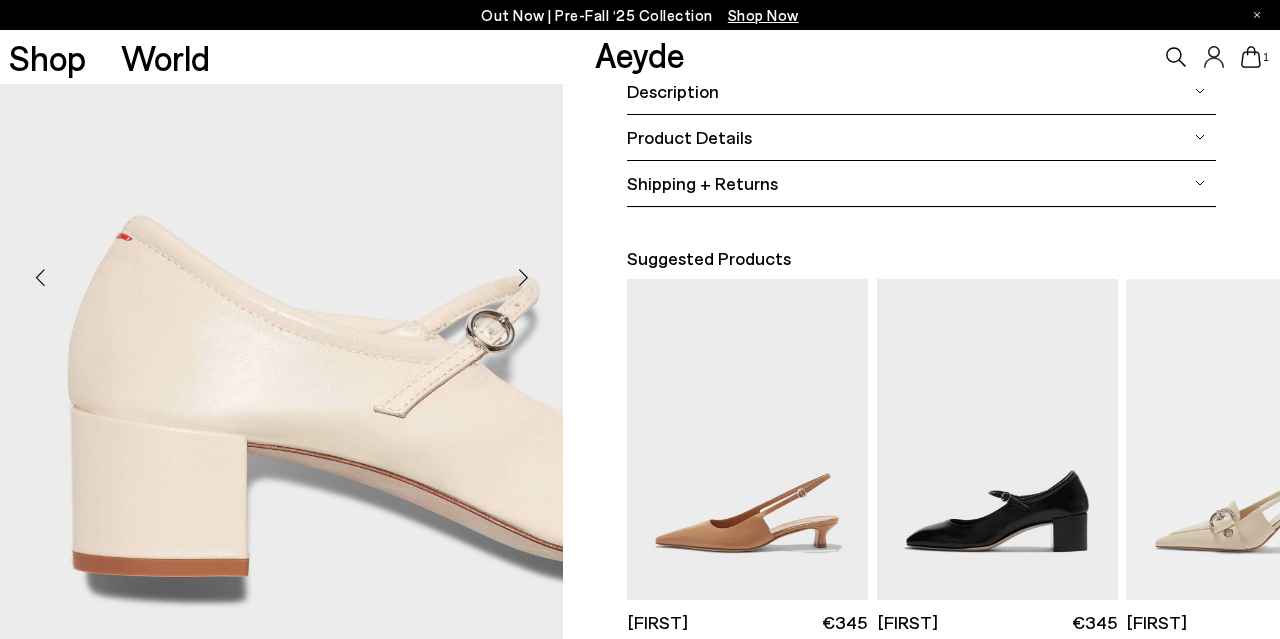 click at bounding box center [523, 278] 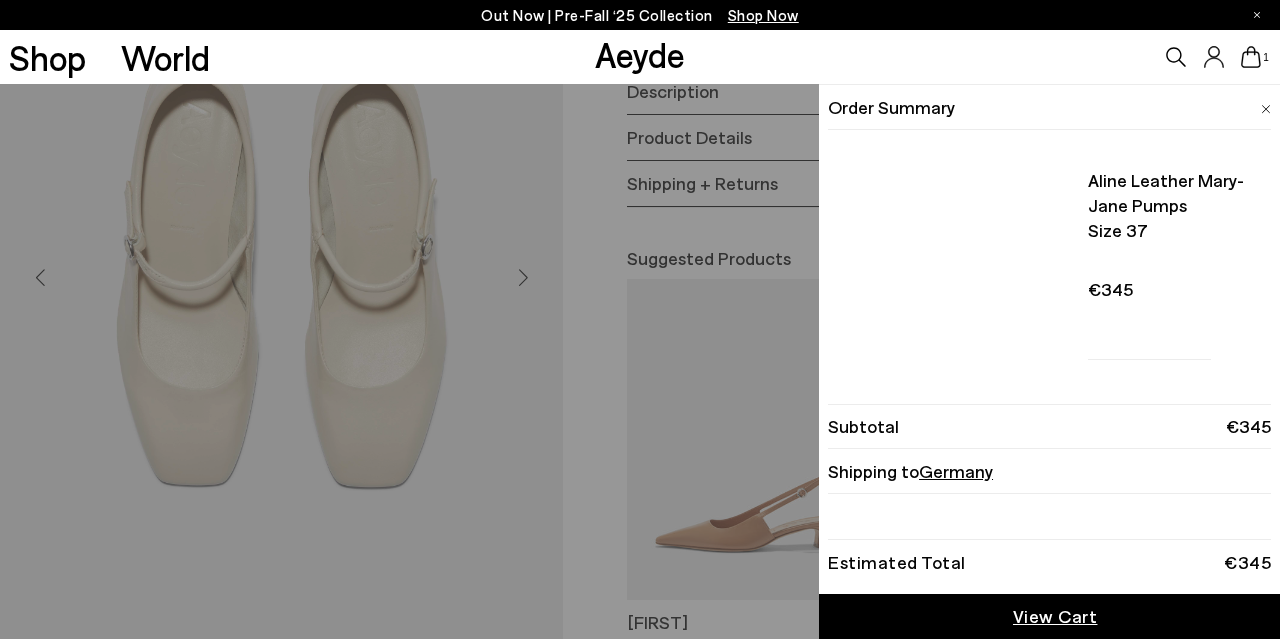 click 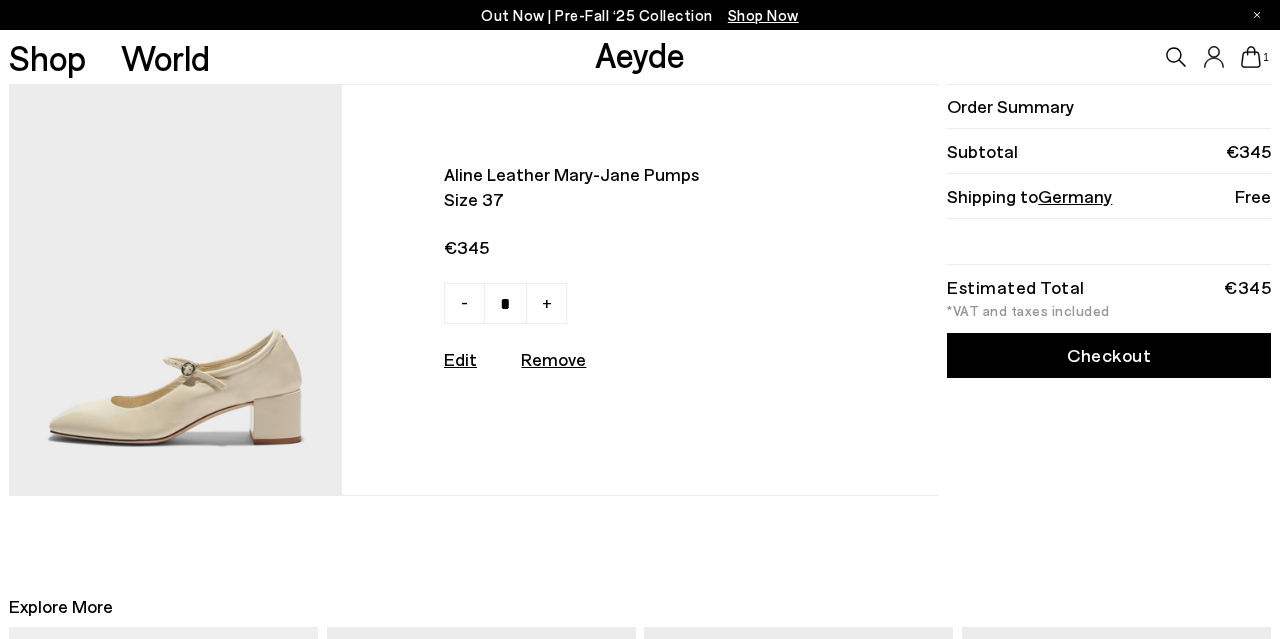 scroll, scrollTop: 0, scrollLeft: 0, axis: both 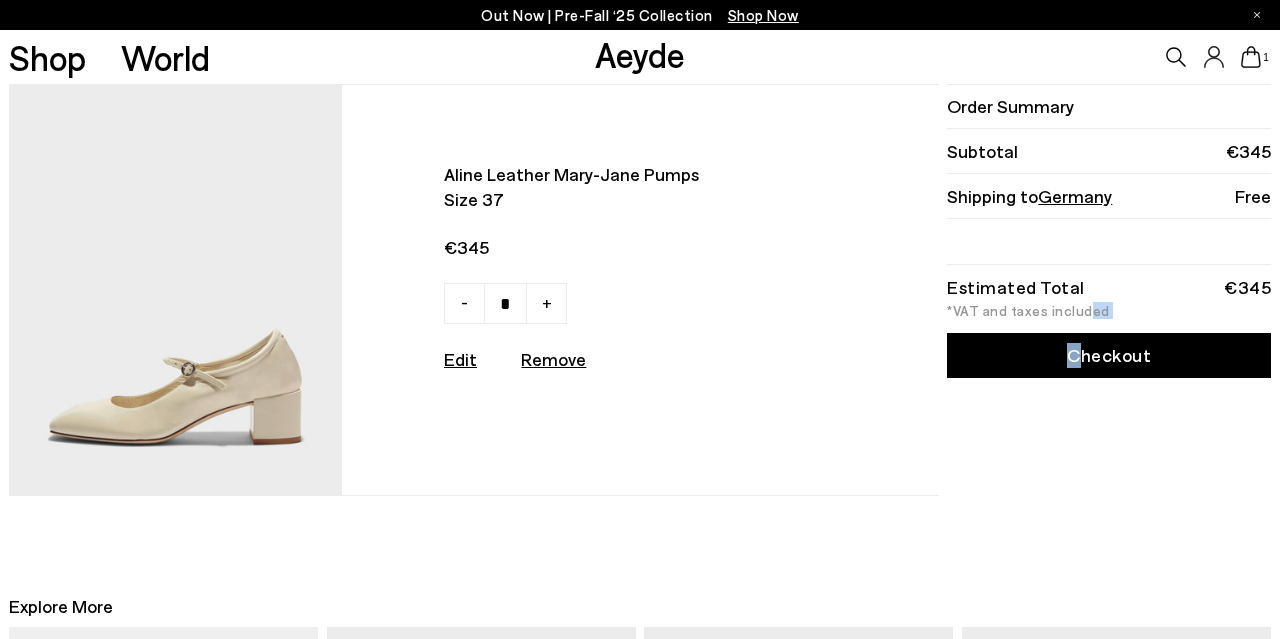 click on "Estimated Total
€345
*VAT and taxes included
Checkout" at bounding box center [1109, 321] 